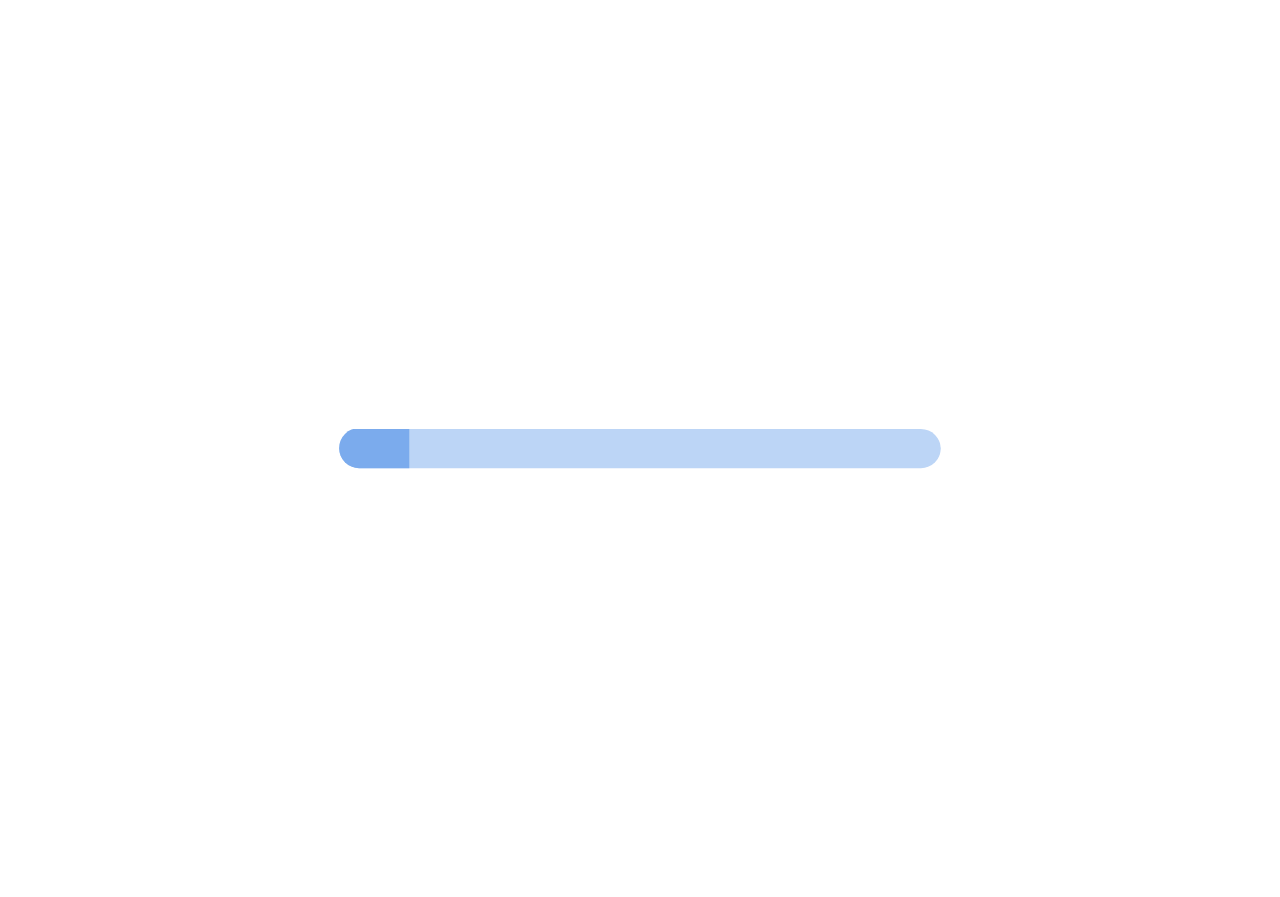 scroll, scrollTop: 0, scrollLeft: 0, axis: both 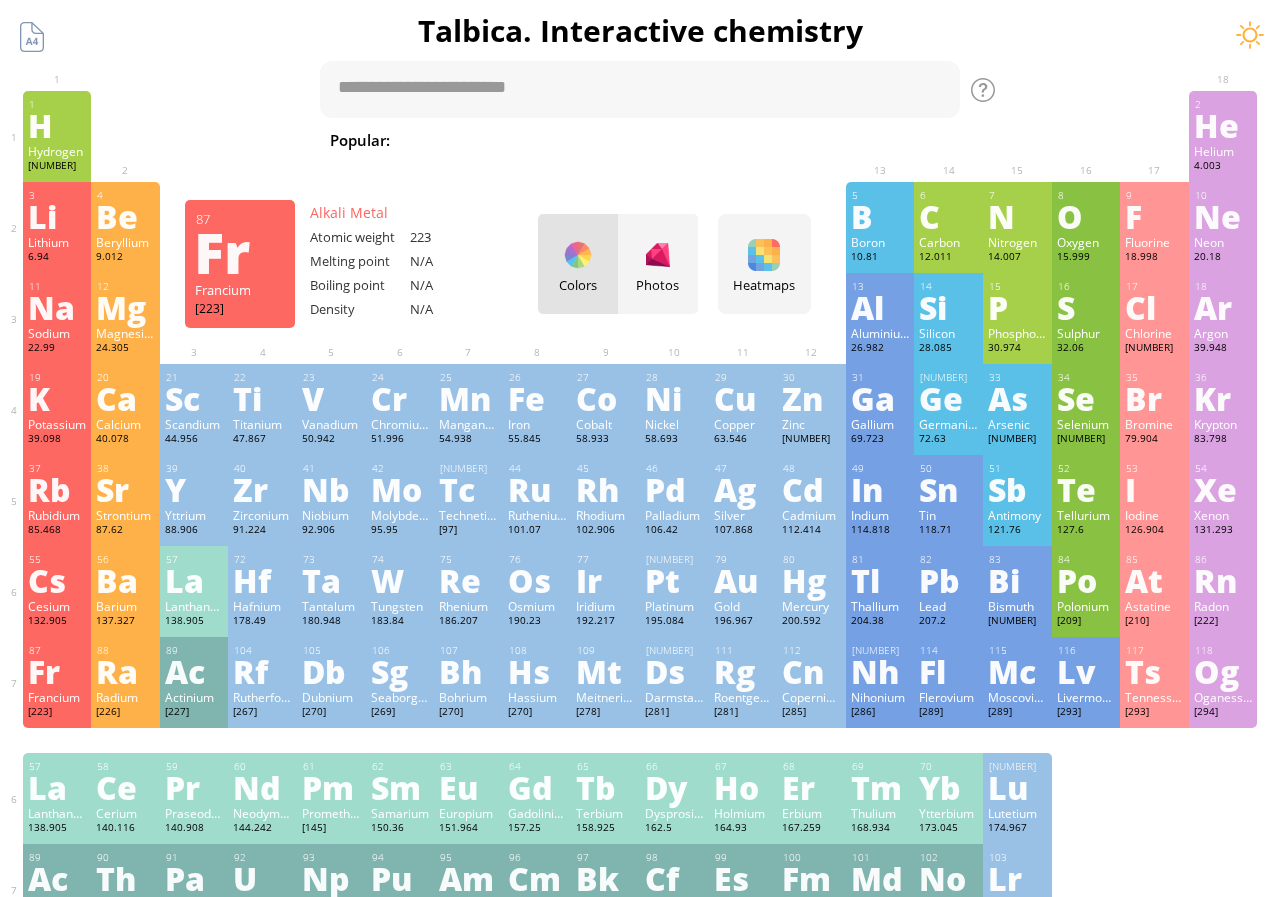 drag, startPoint x: 754, startPoint y: 137, endPoint x: 457, endPoint y: 152, distance: 297.37854 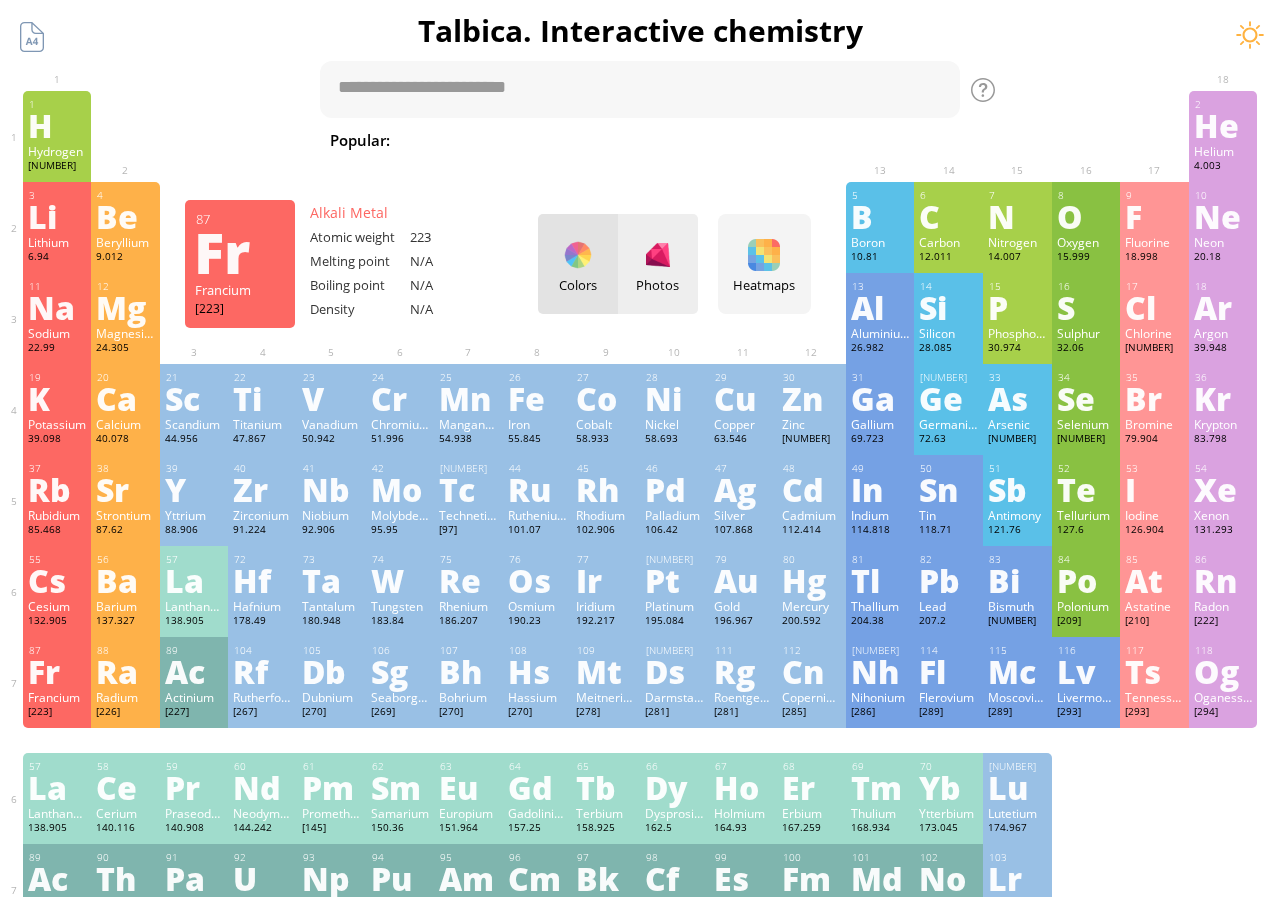 click on "Photos" at bounding box center (658, 264) 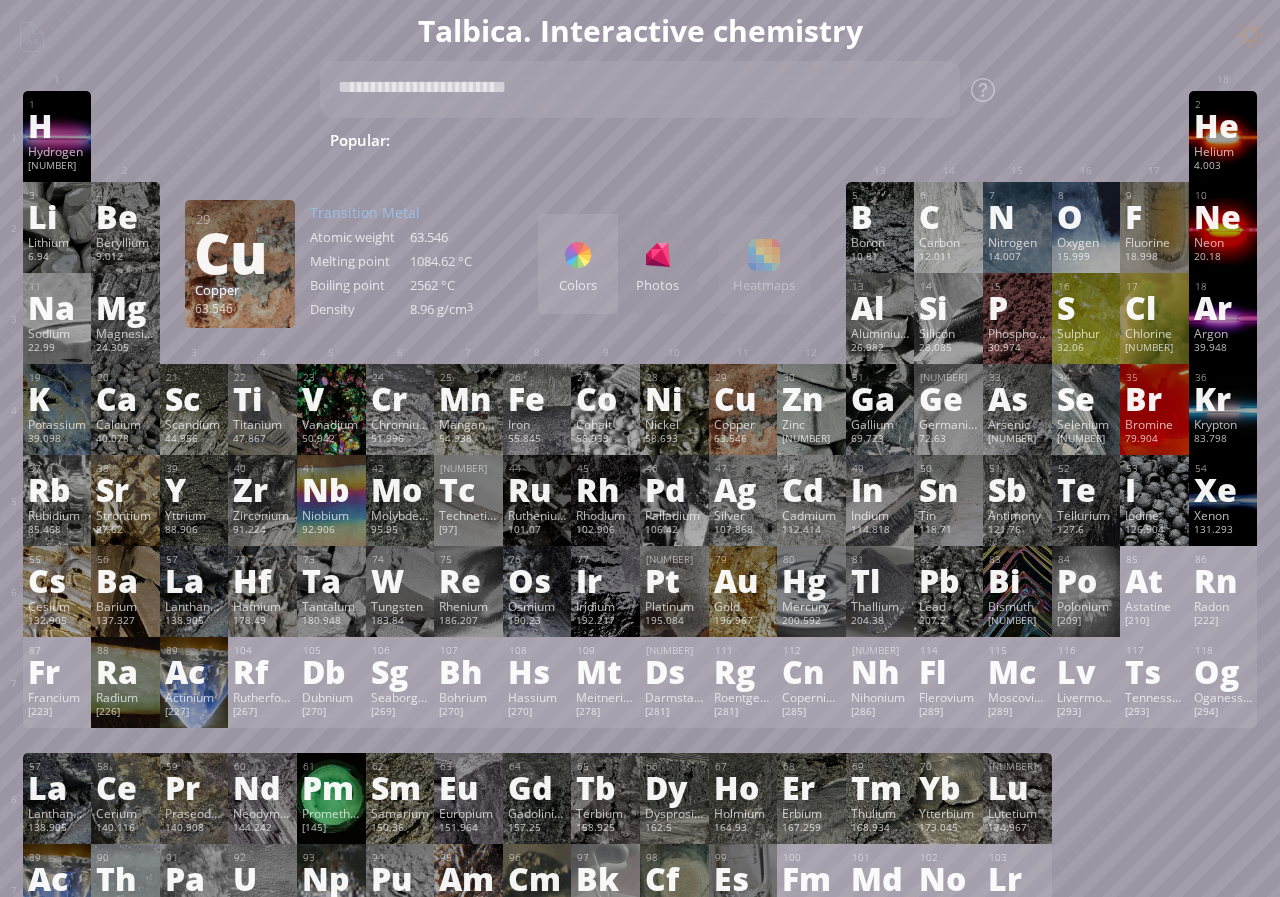 click on "Colors" at bounding box center [578, 285] 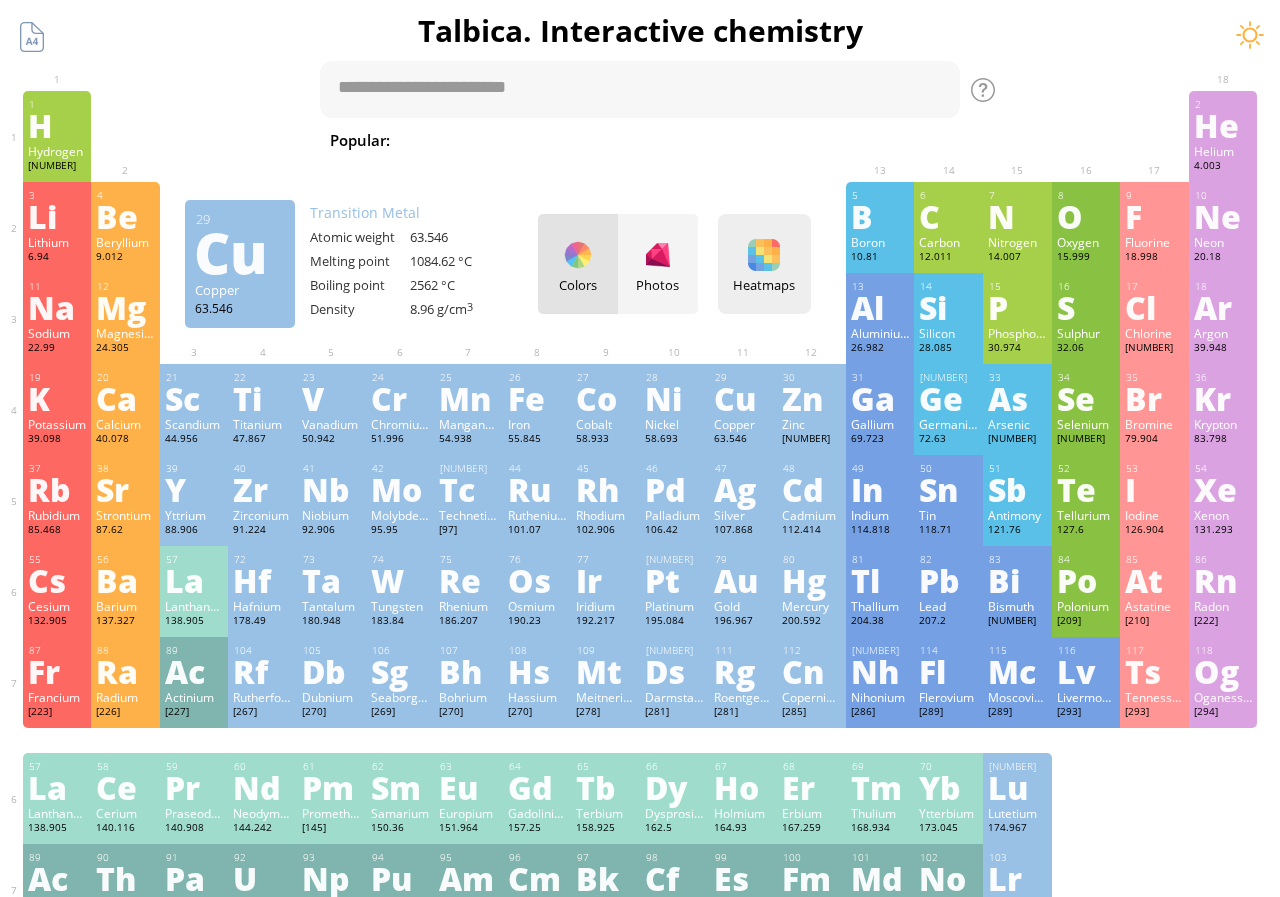 click at bounding box center (764, 255) 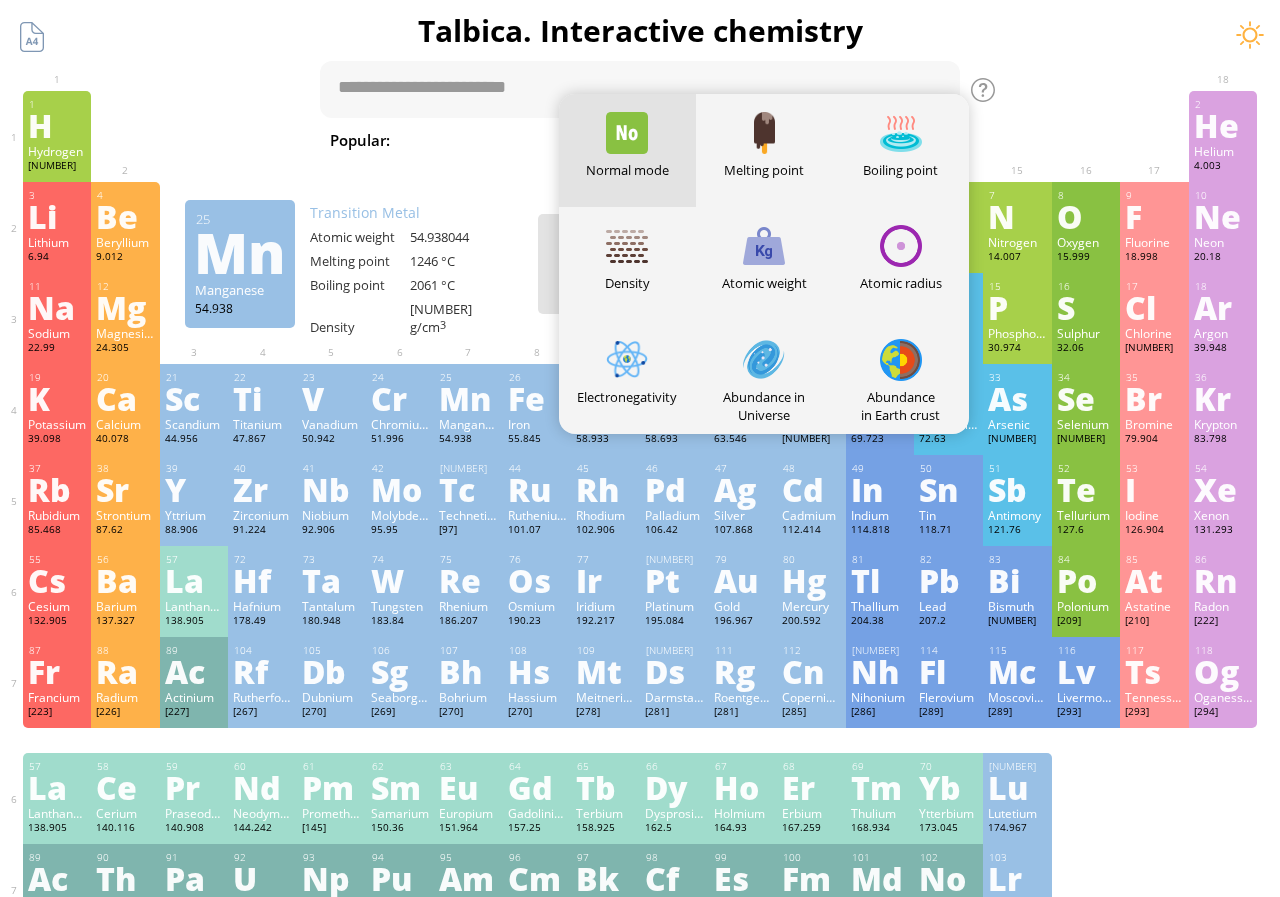 click on "1 H Hydrogen 1.008 −1, +1 −1, +1 -259.14 °C -252.87 °C 0.0899 g/l 1s 1 2 He Helium 4.003 0 0 N/A -268.93 °C 0.1785 g/l 1s 2" at bounding box center (640, 136) 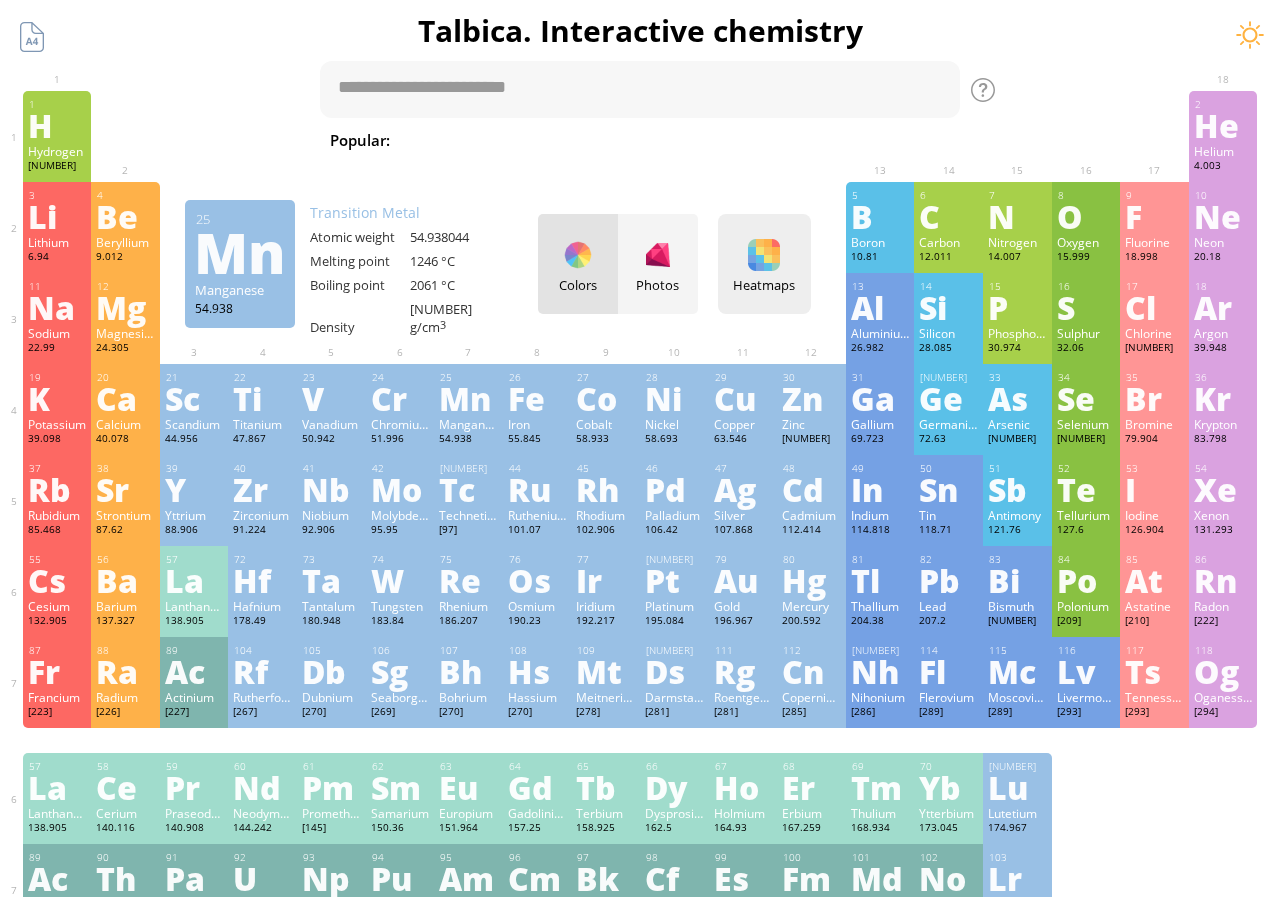 click on "Heatmaps" at bounding box center (764, 285) 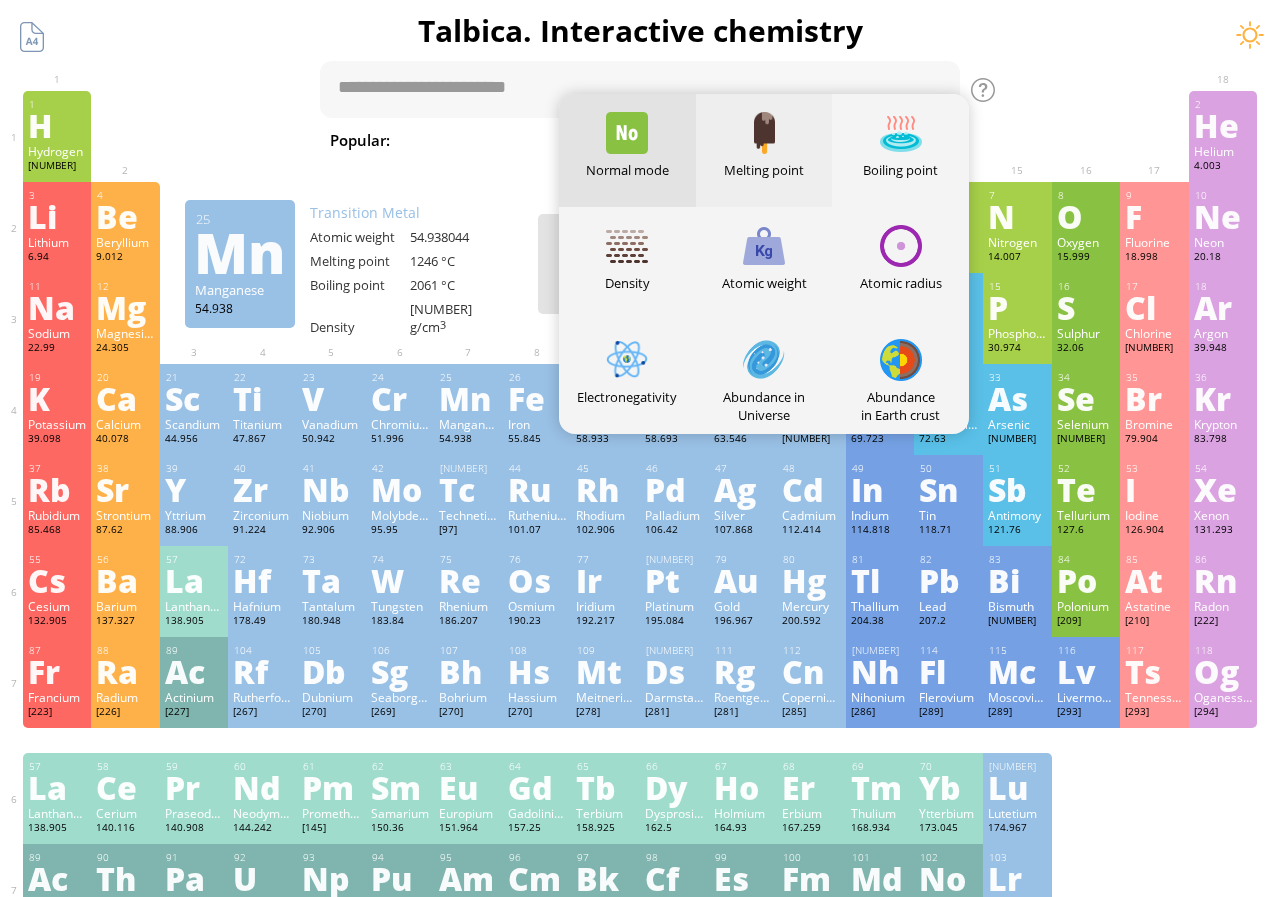 click on "Melting point" at bounding box center [764, 170] 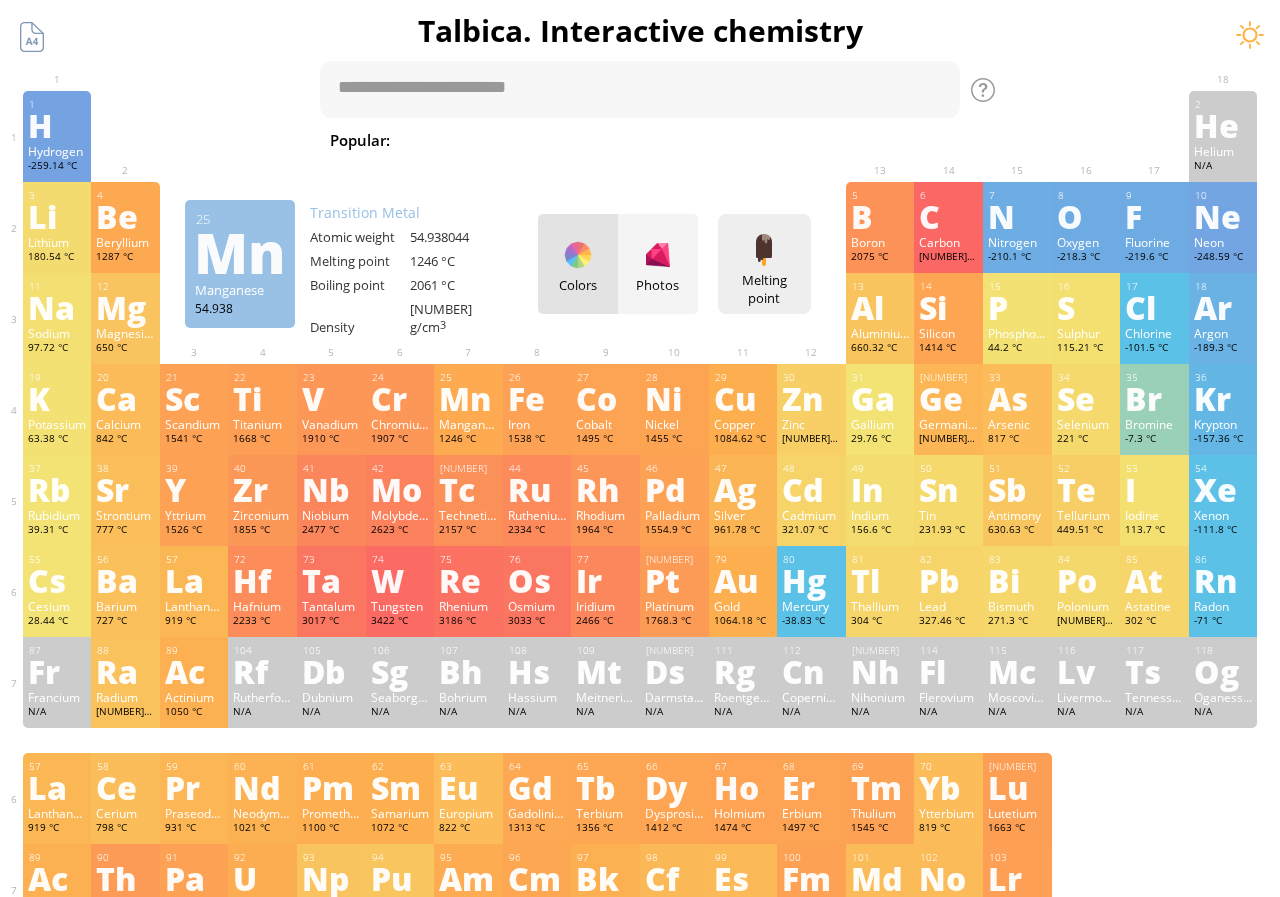 click at bounding box center (764, 250) 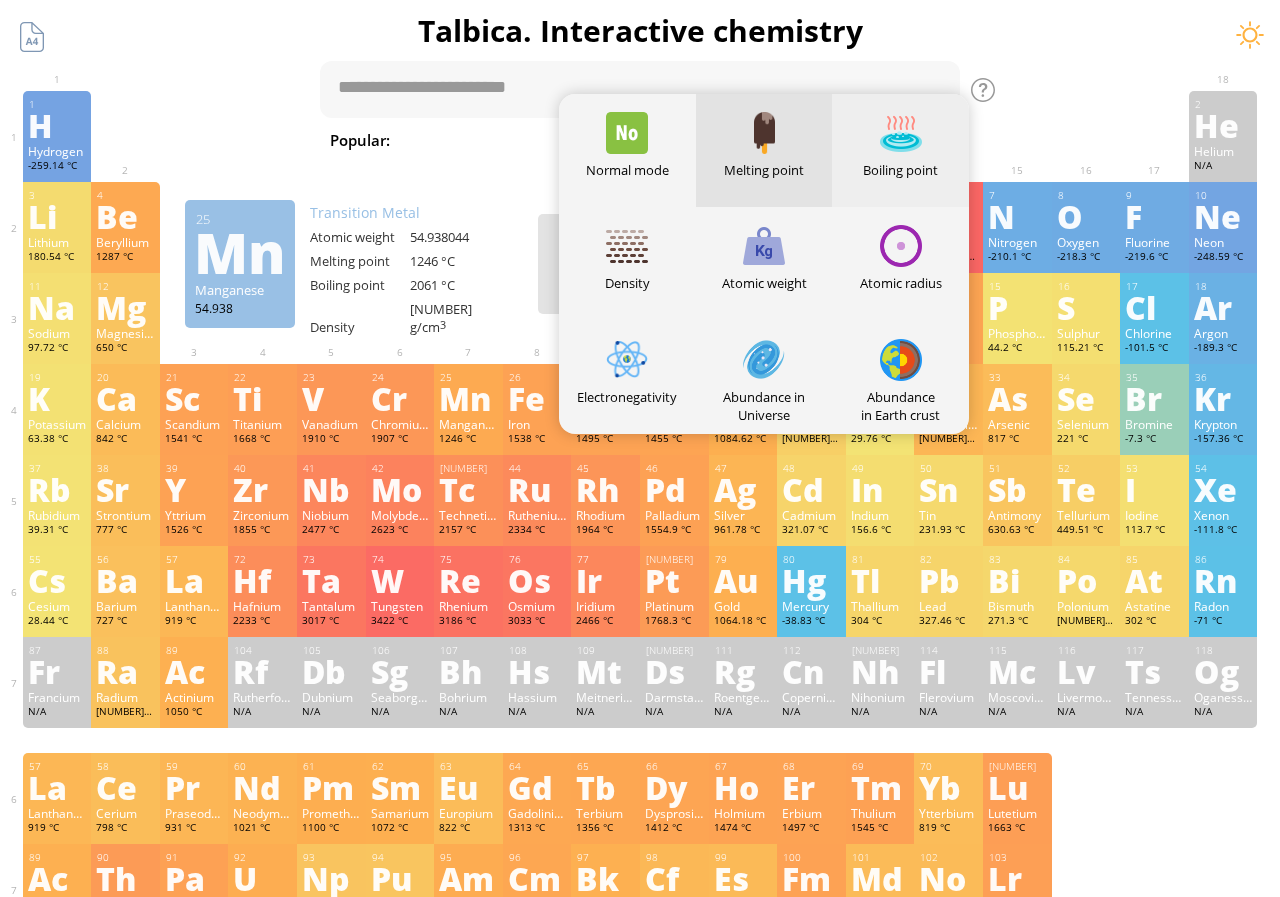 click at bounding box center [901, 133] 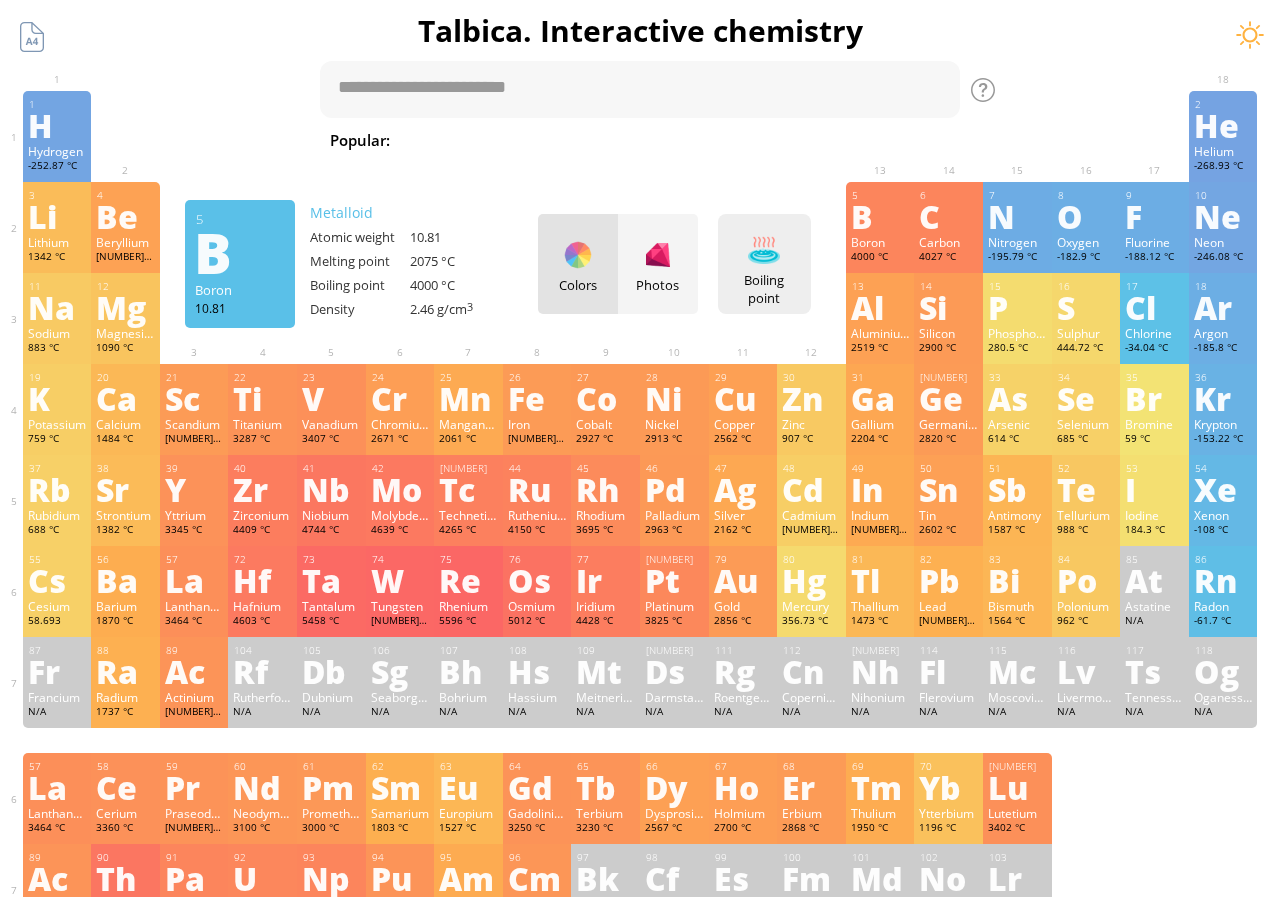 click on "Boiling point" at bounding box center [764, 289] 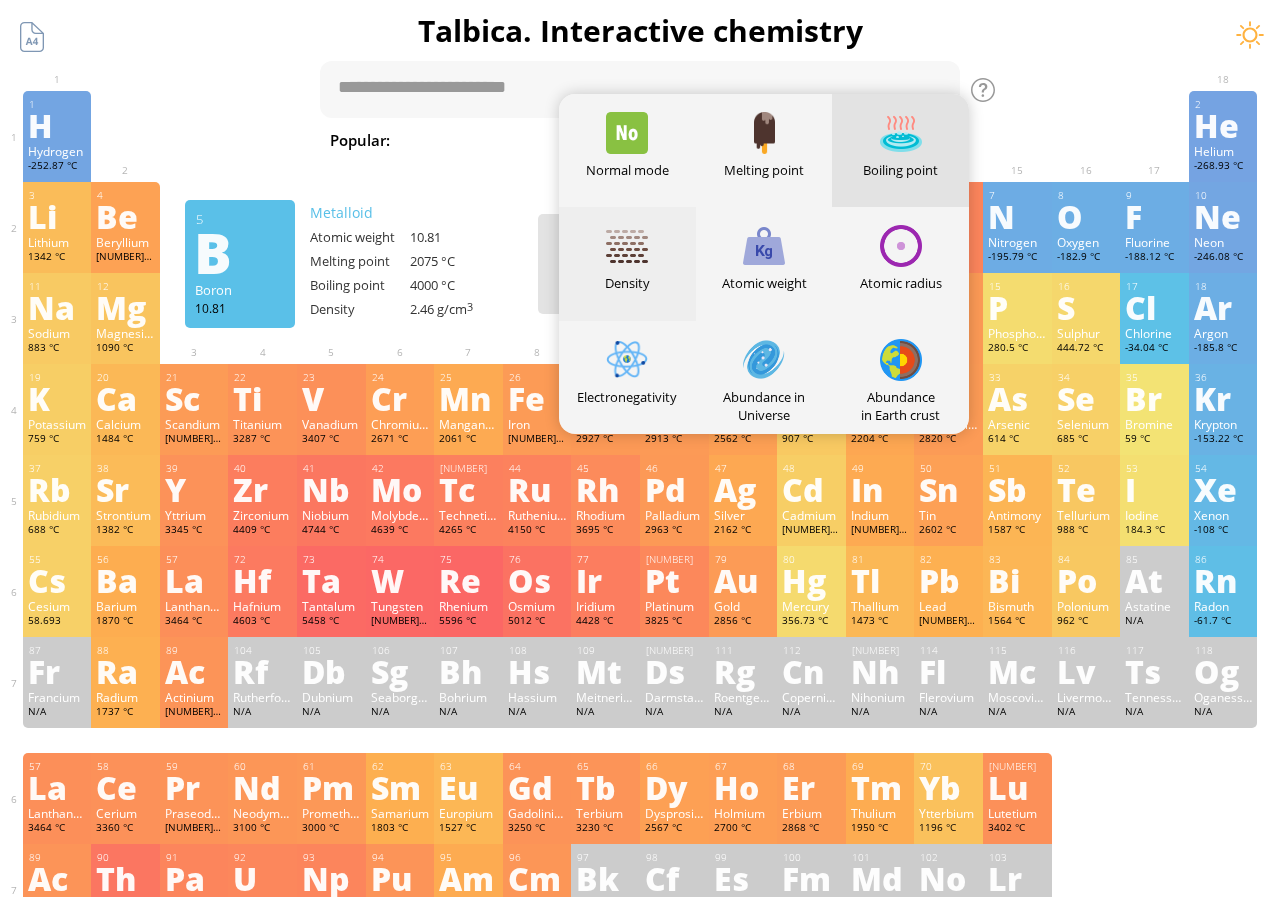 click on "Density" at bounding box center [627, 263] 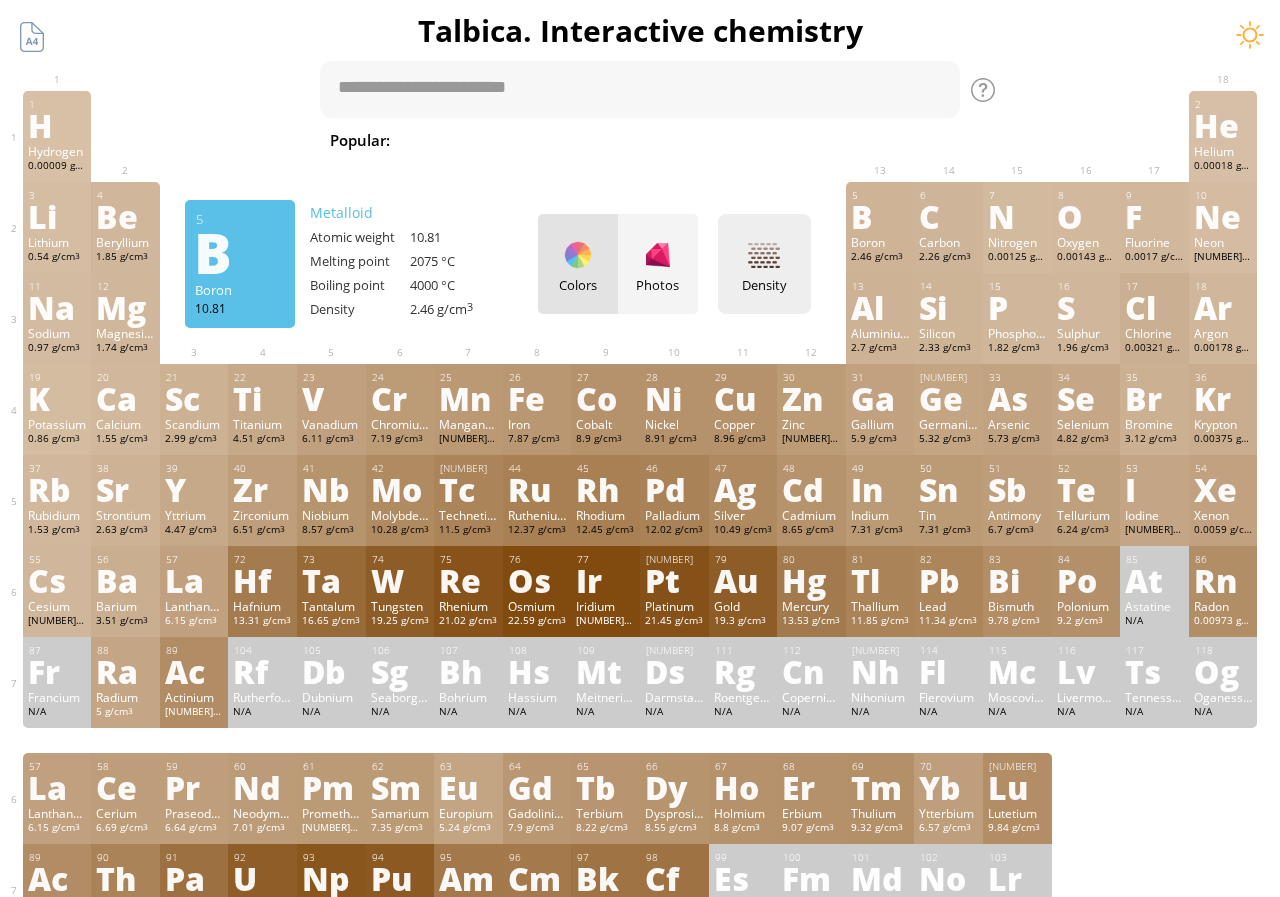 click on "Density Heatmaps Normal mode Melting point Boiling point Density Atomic weight Atomic radius Electronegativity Abundance in Universe Abundance in Earth crust Half-life period" at bounding box center [764, 264] 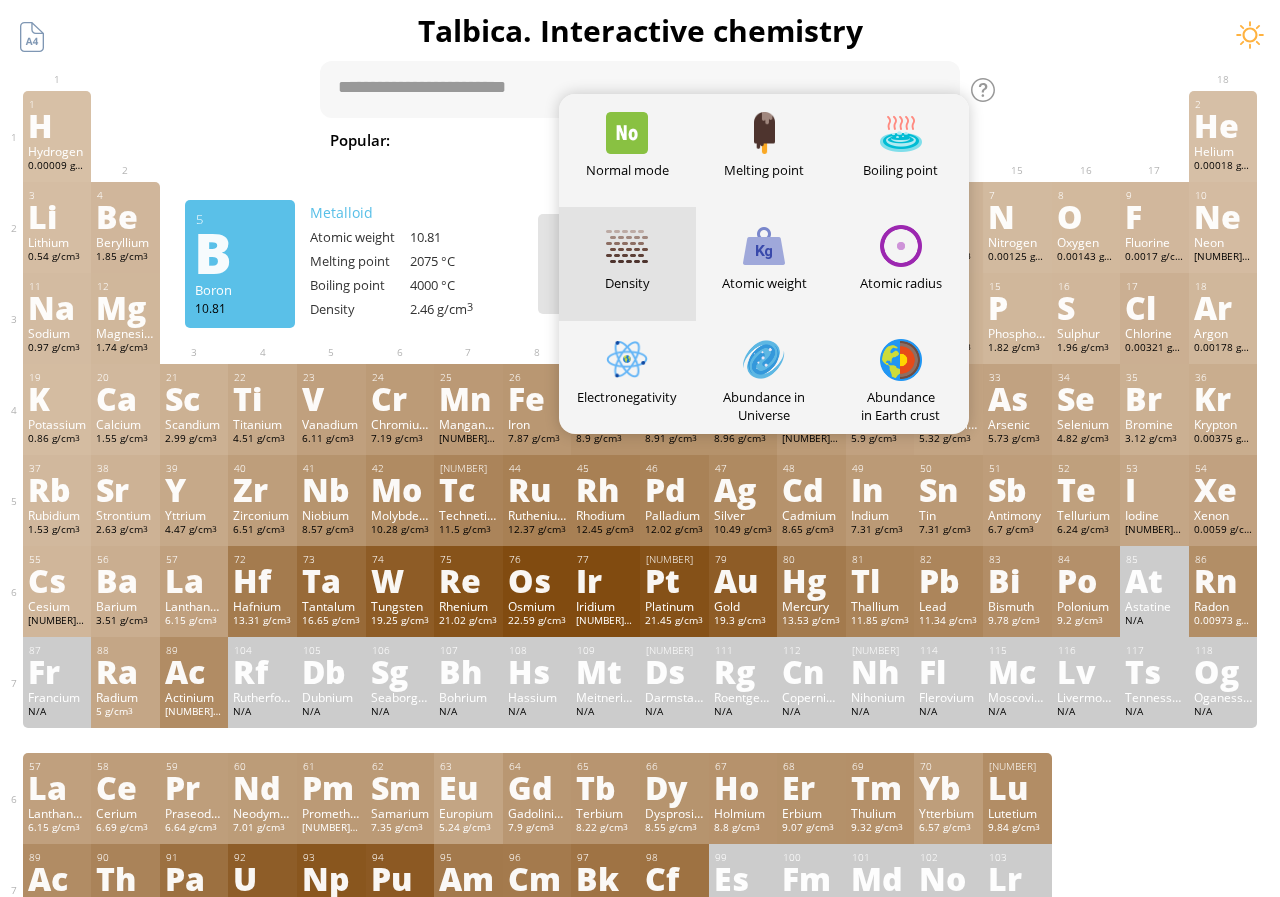 click on "Atomic weight" at bounding box center (764, 263) 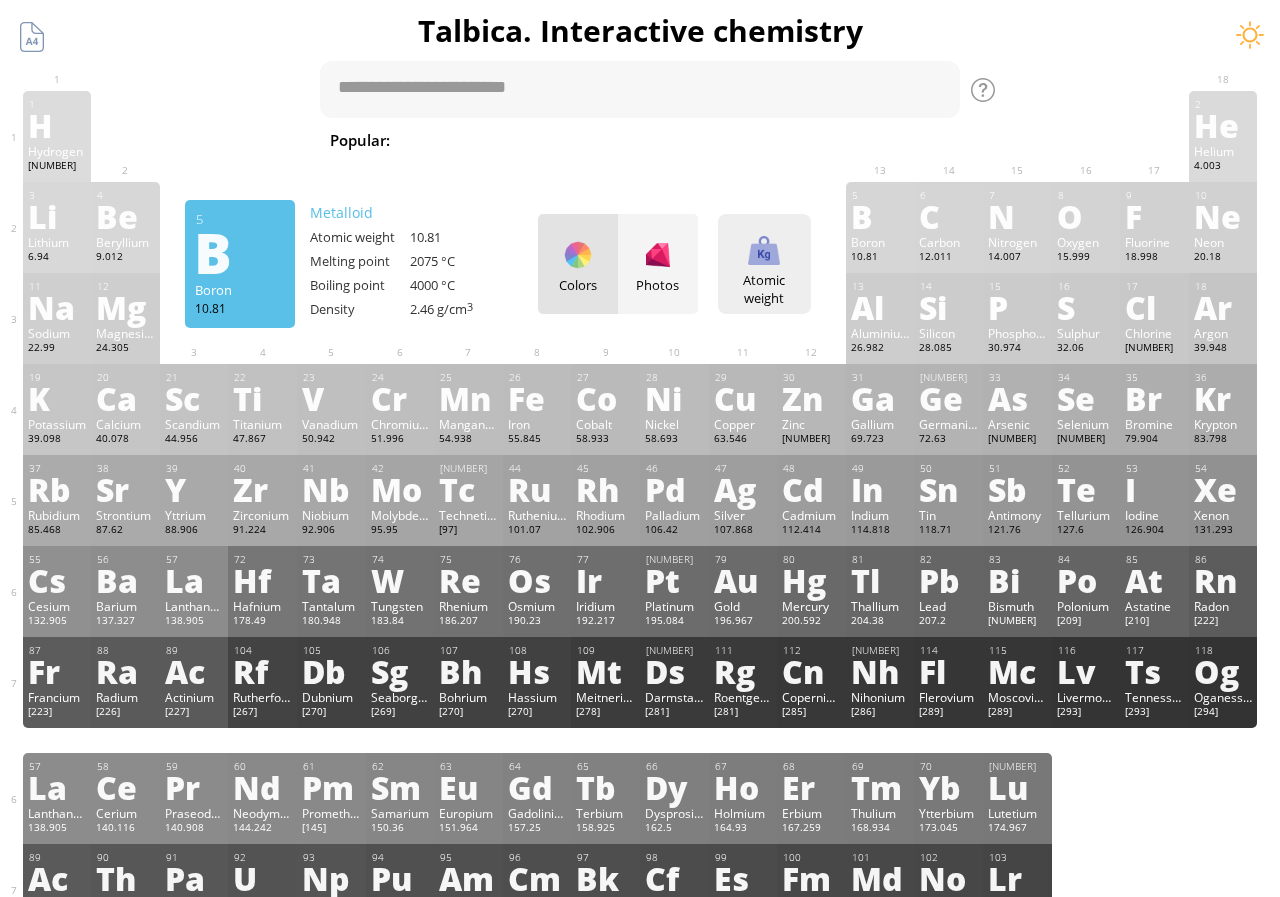 click on "Atomic weight" at bounding box center (764, 289) 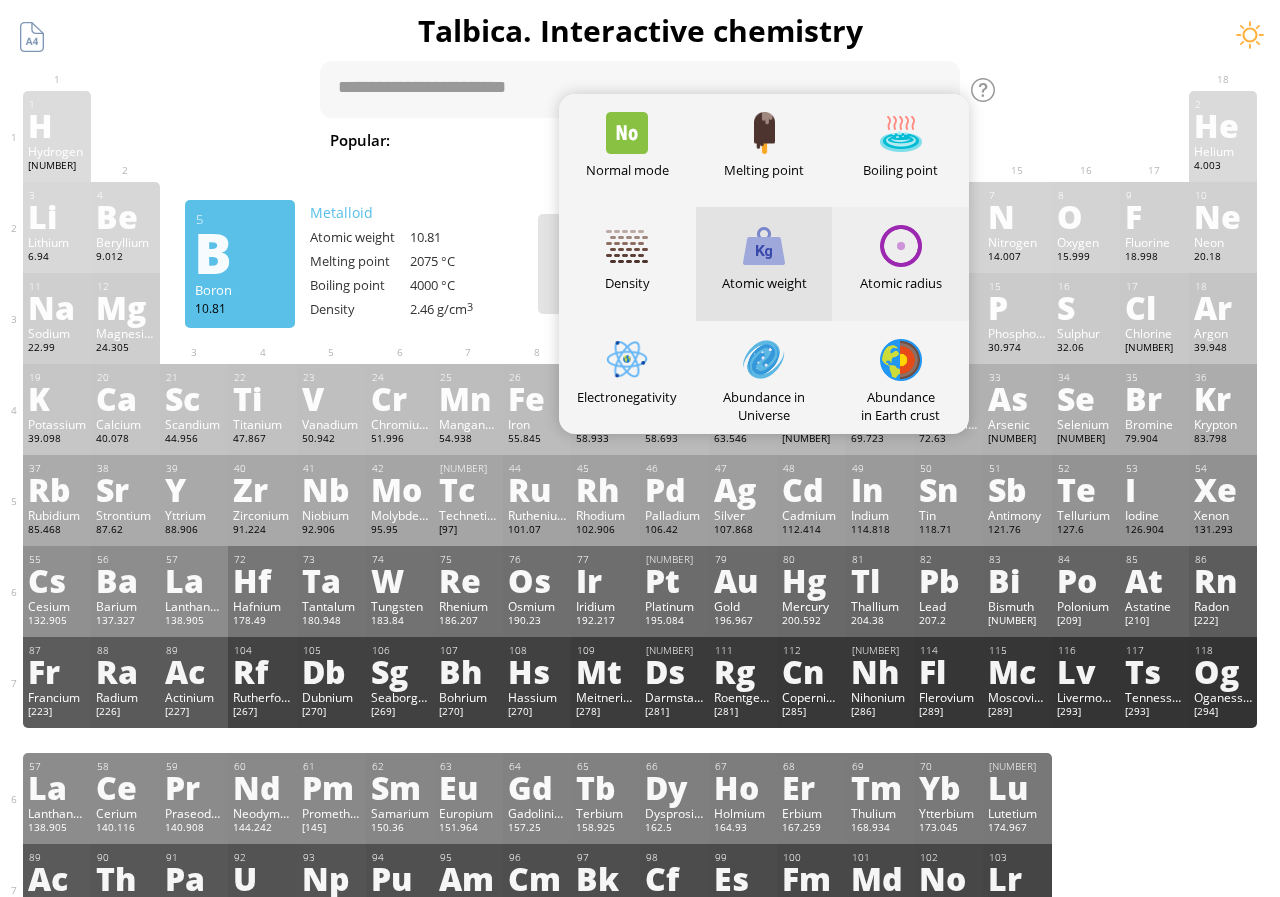 click at bounding box center (901, 246) 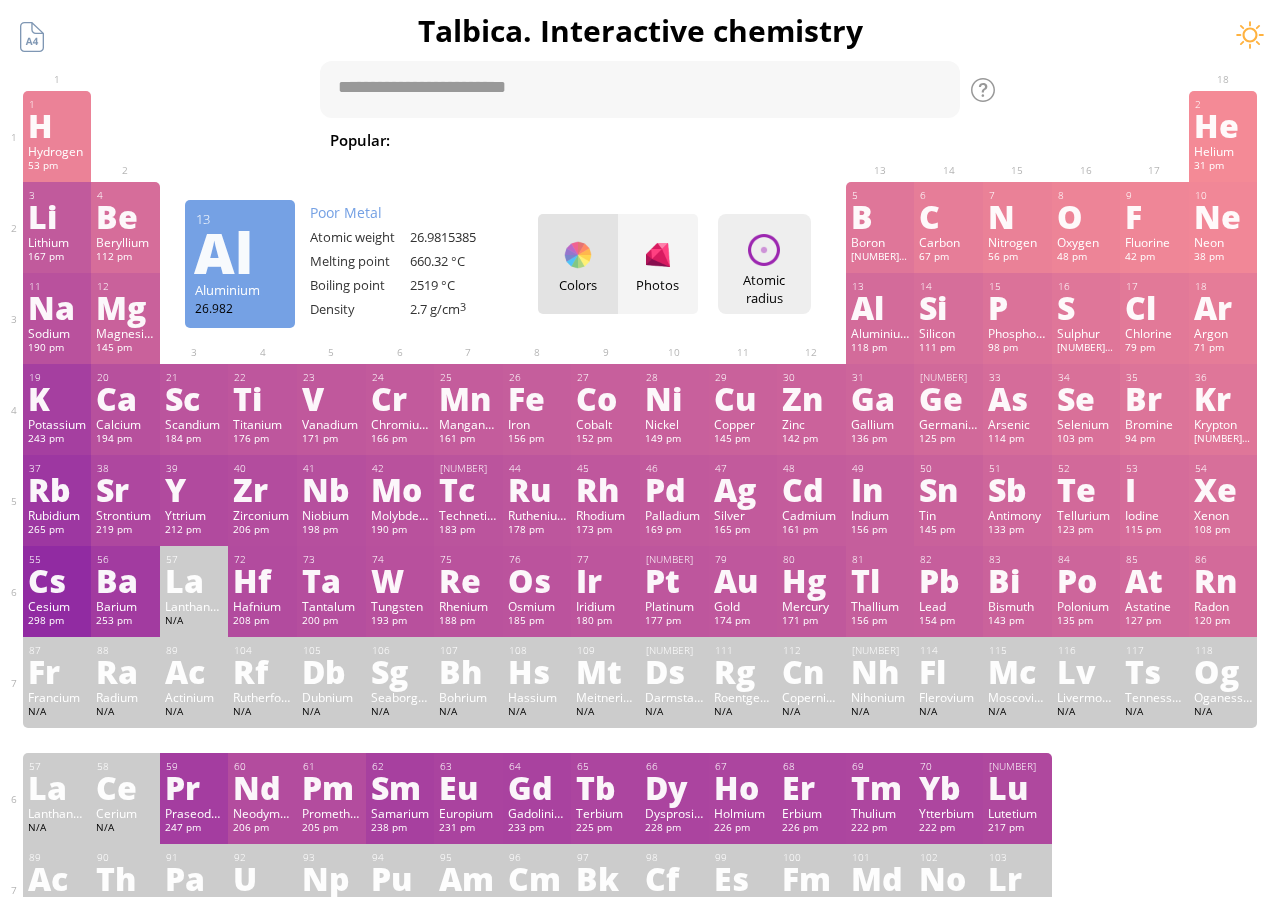 click on "Atomic radius" at bounding box center (764, 289) 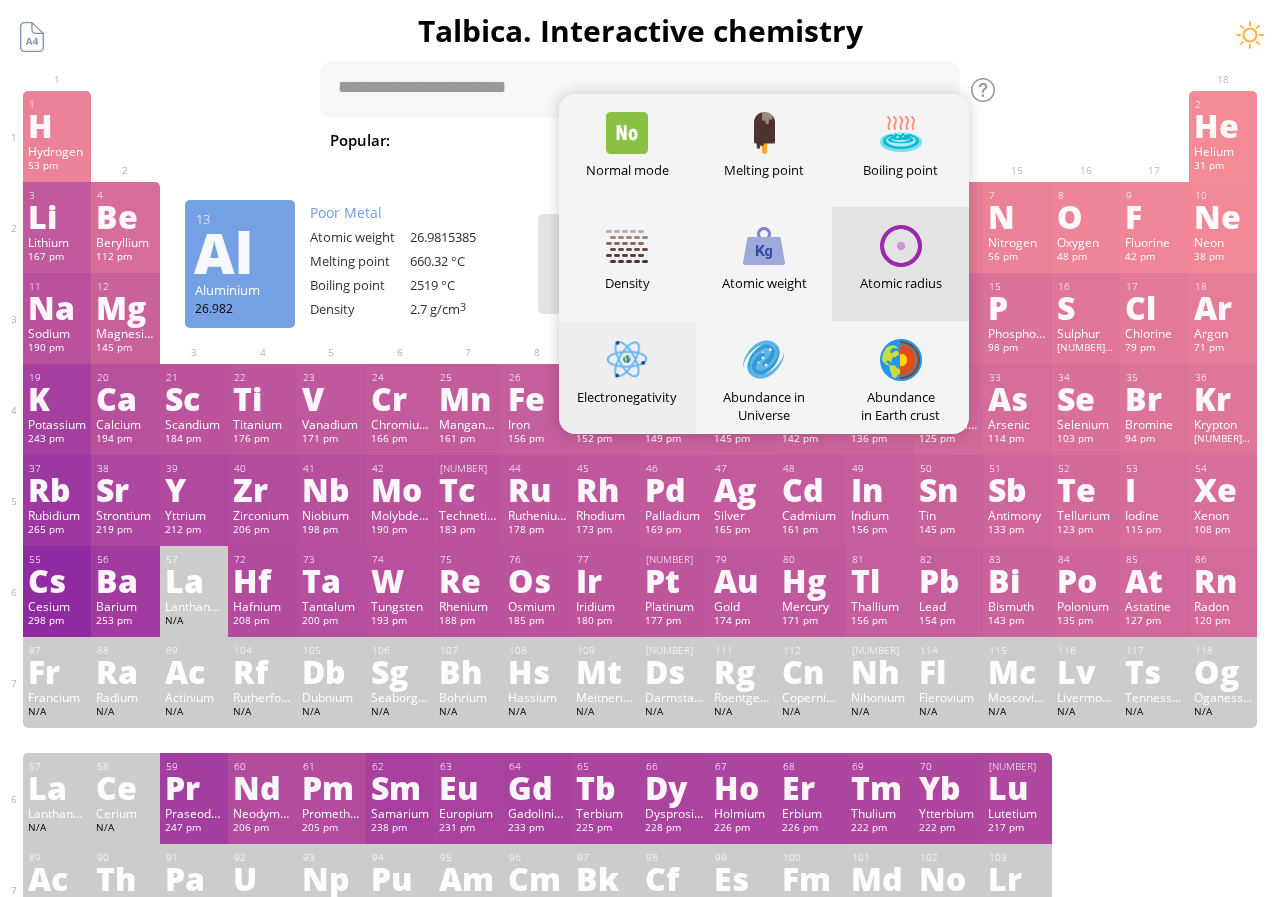 click on "Electronegativity" at bounding box center (627, 397) 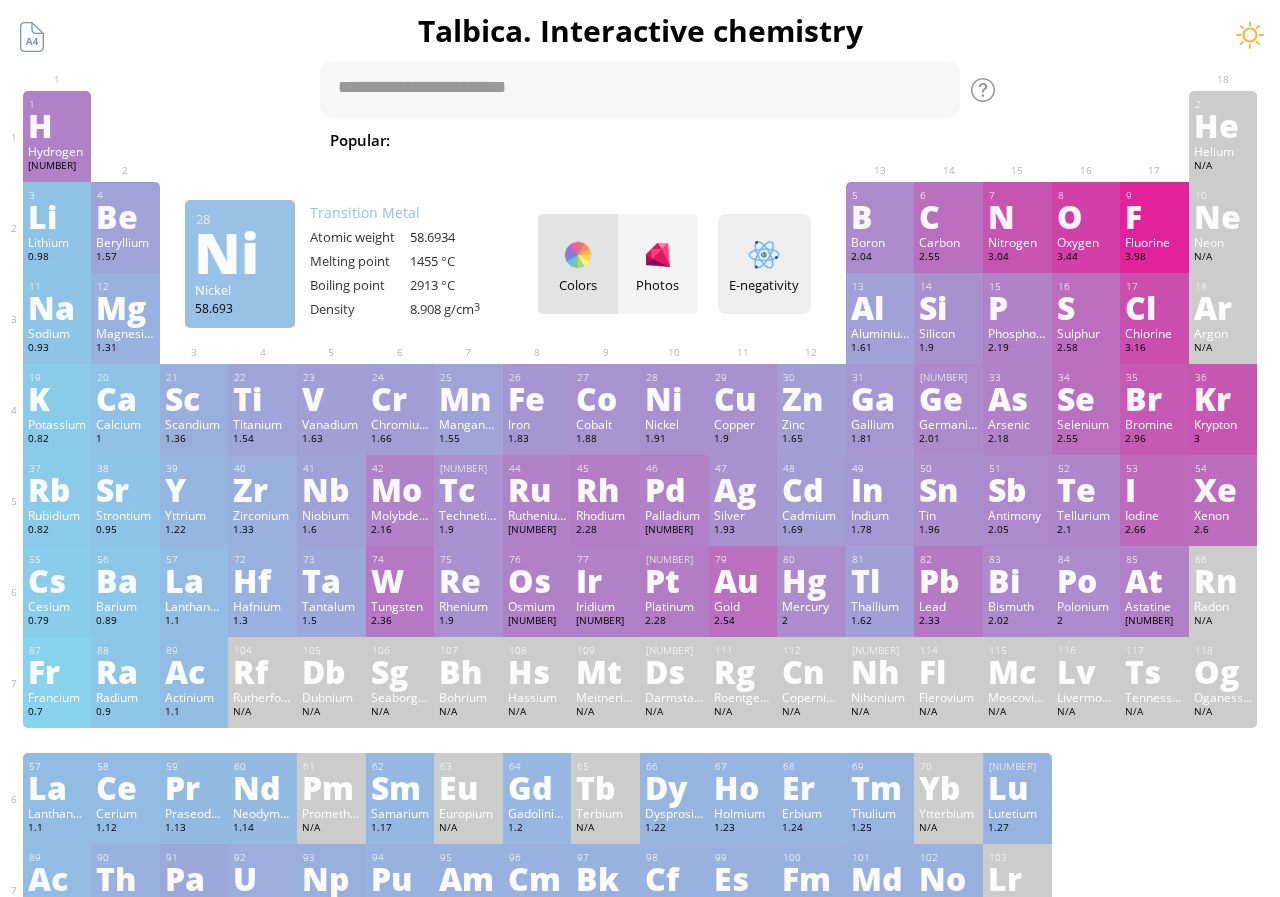 click at bounding box center (764, 255) 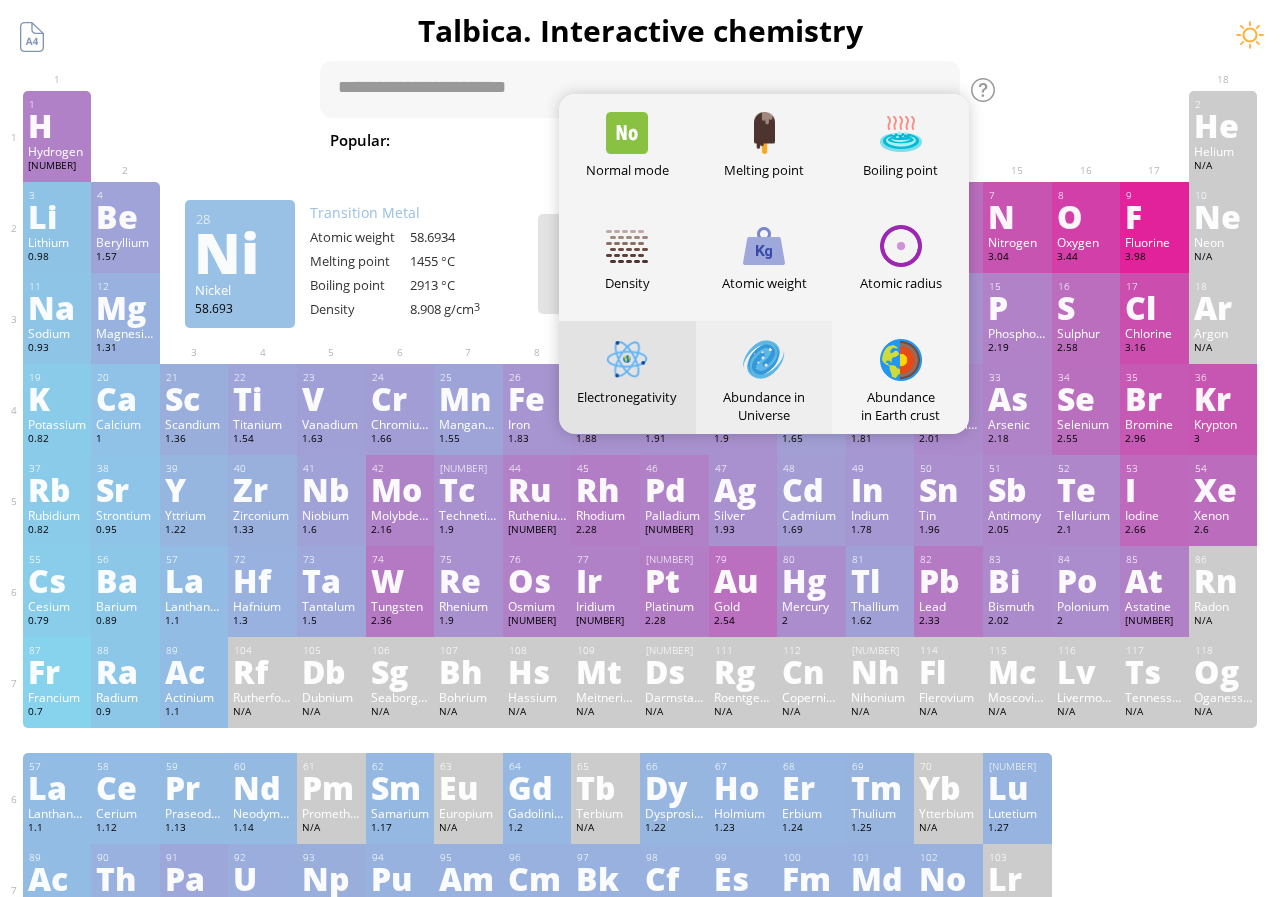 click at bounding box center (764, 360) 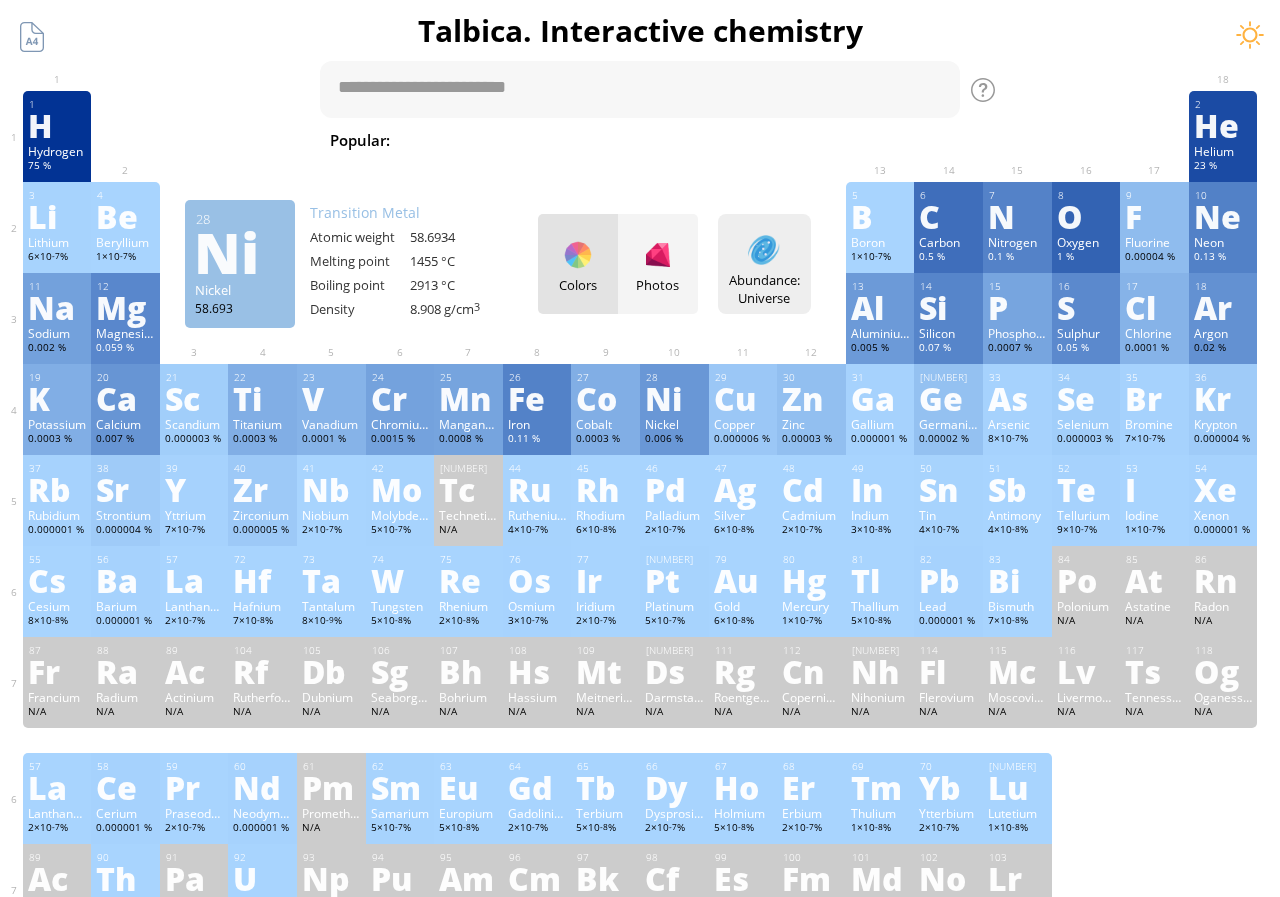 click on "Abundance: Universe Heatmaps Normal mode Melting point Boiling point Density Atomic weight Atomic radius Electronegativity Abundance in Universe Abundance in Earth crust Half-life period" at bounding box center [764, 264] 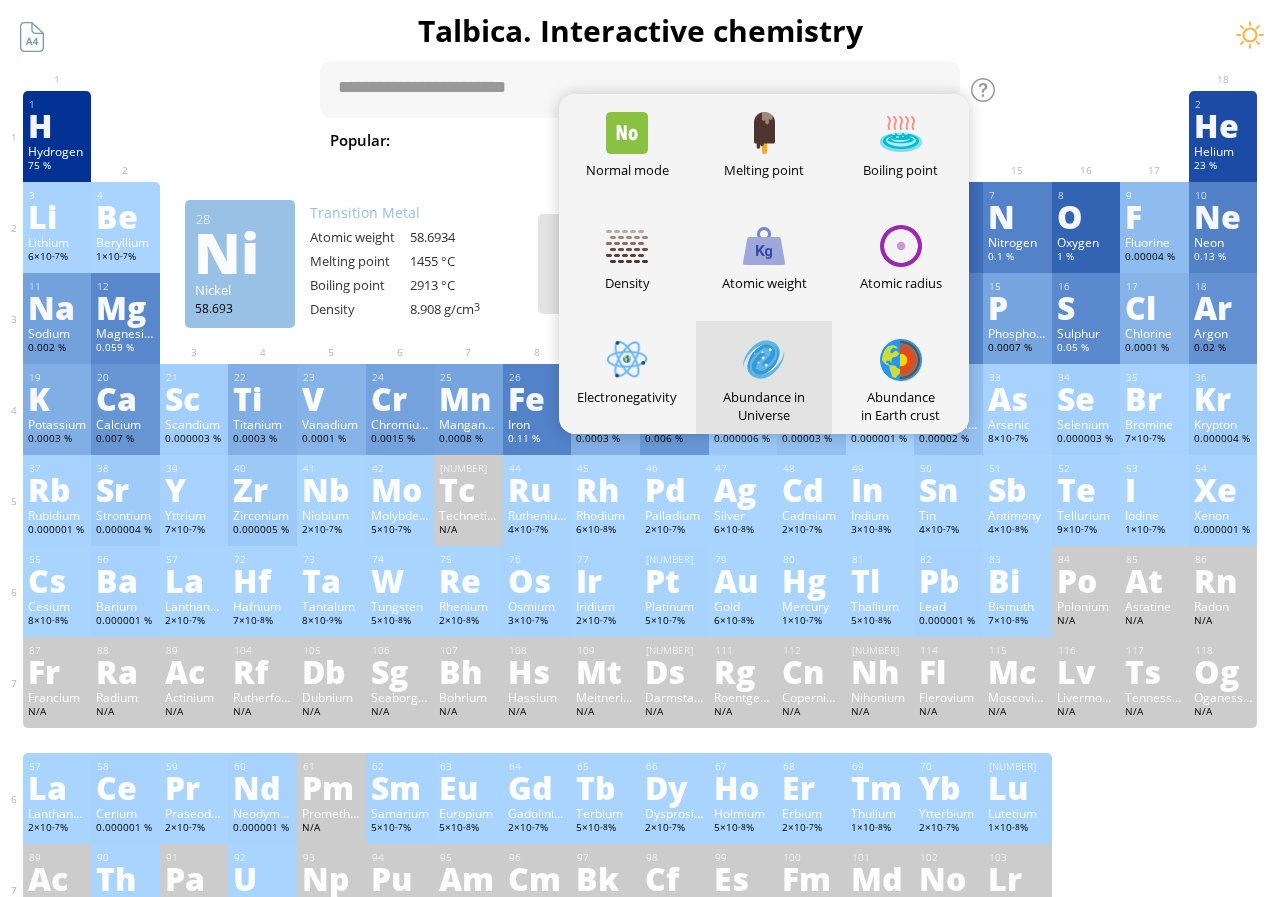 click at bounding box center [901, 360] 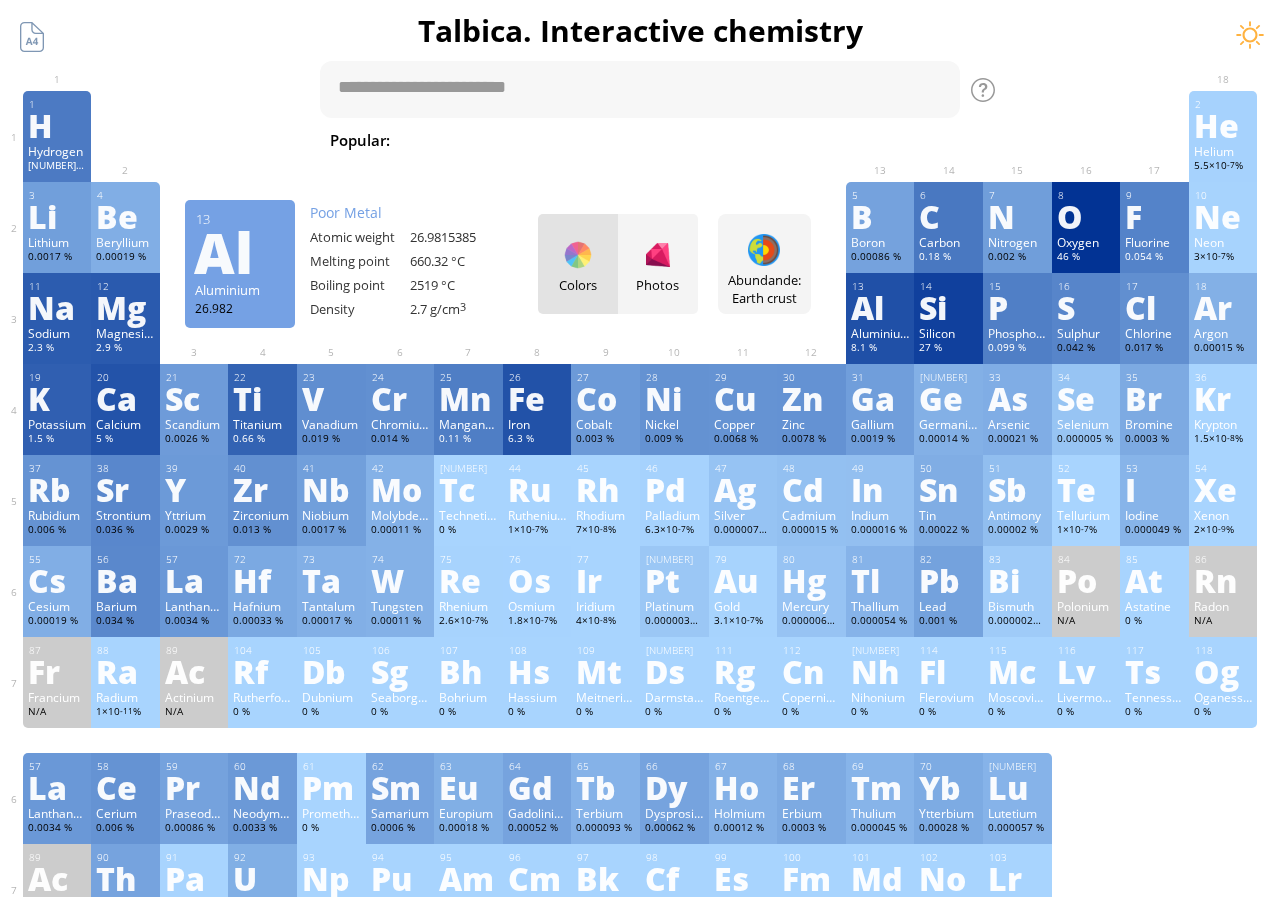 click on "Colors Photos" at bounding box center [618, 264] 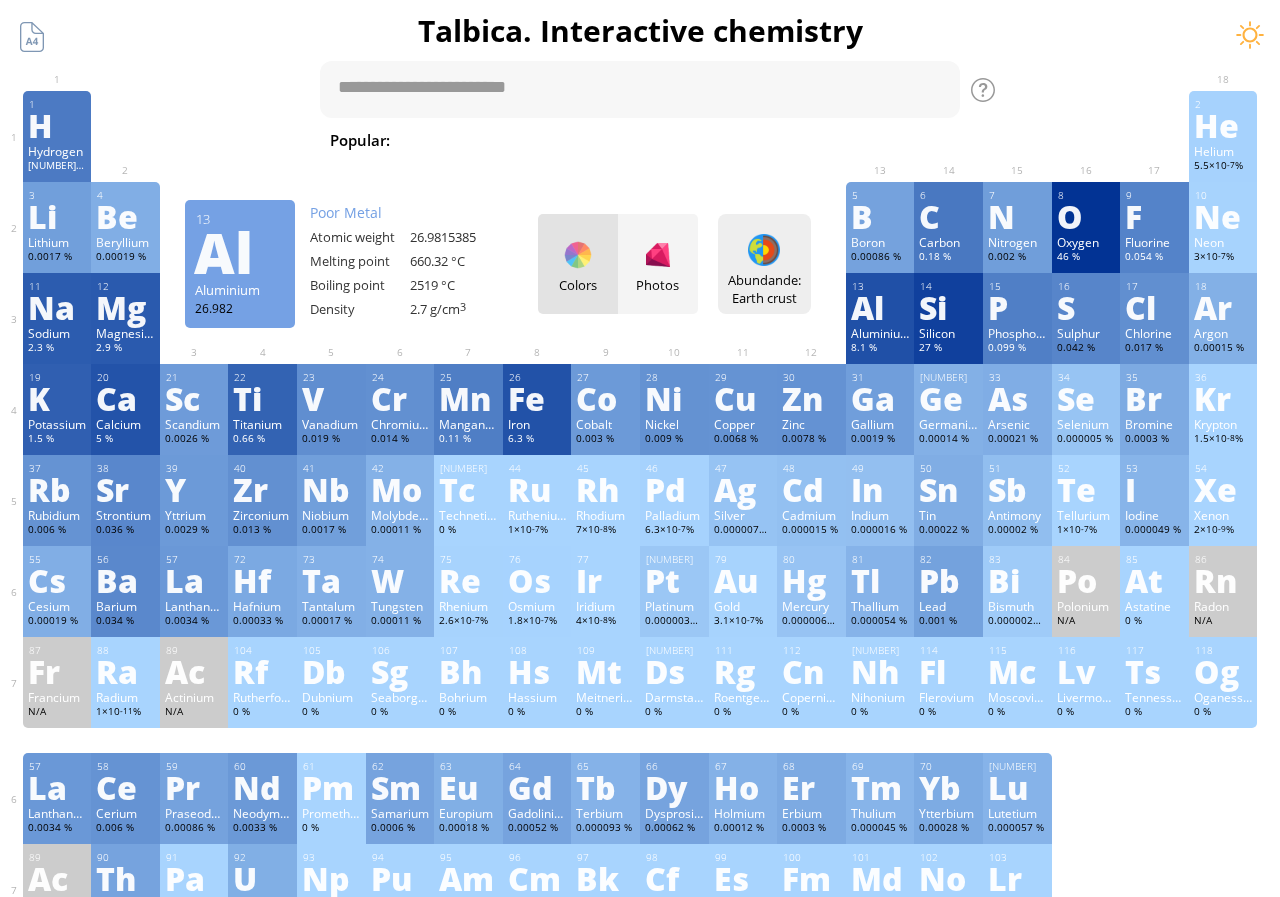 click at bounding box center (764, 250) 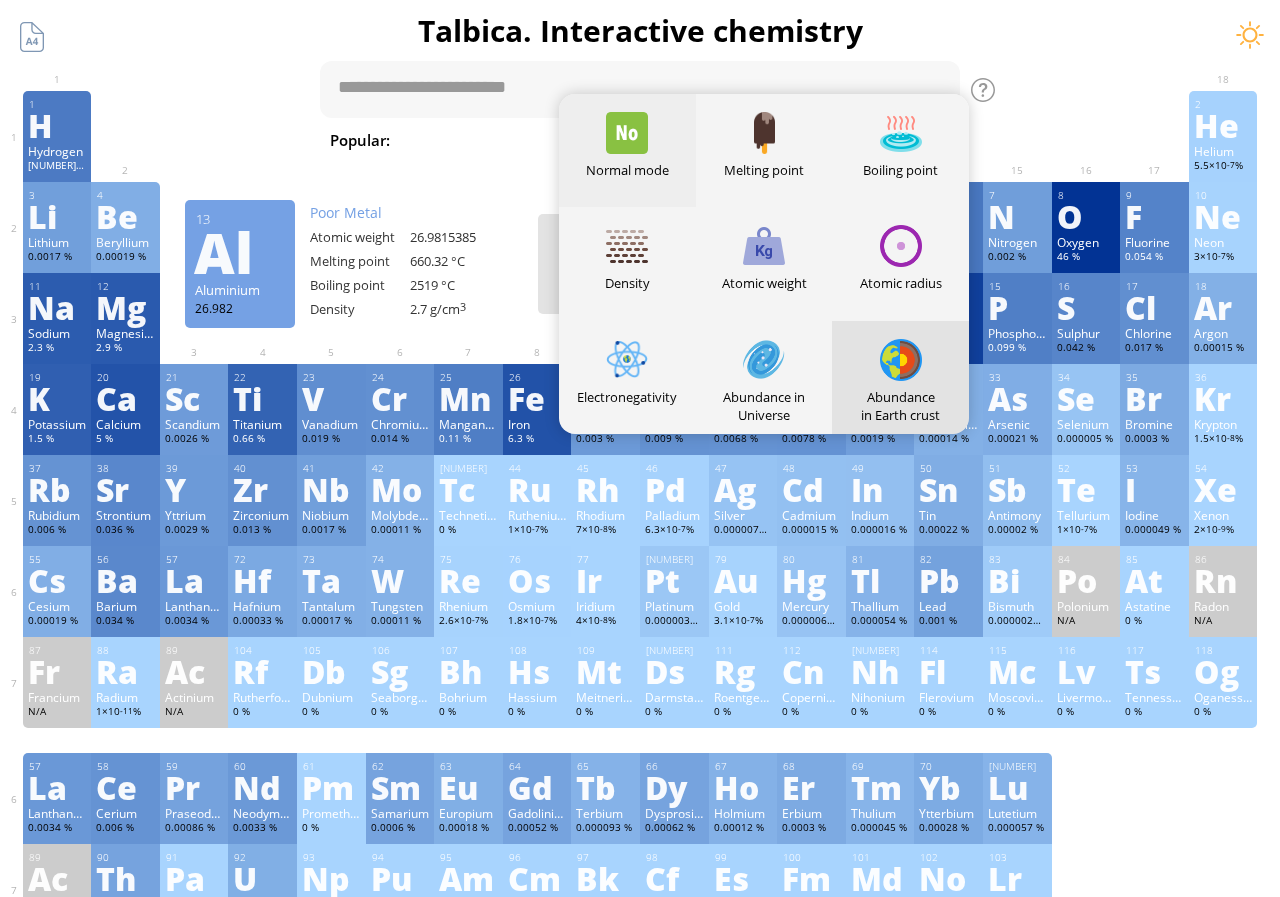 click at bounding box center [627, 133] 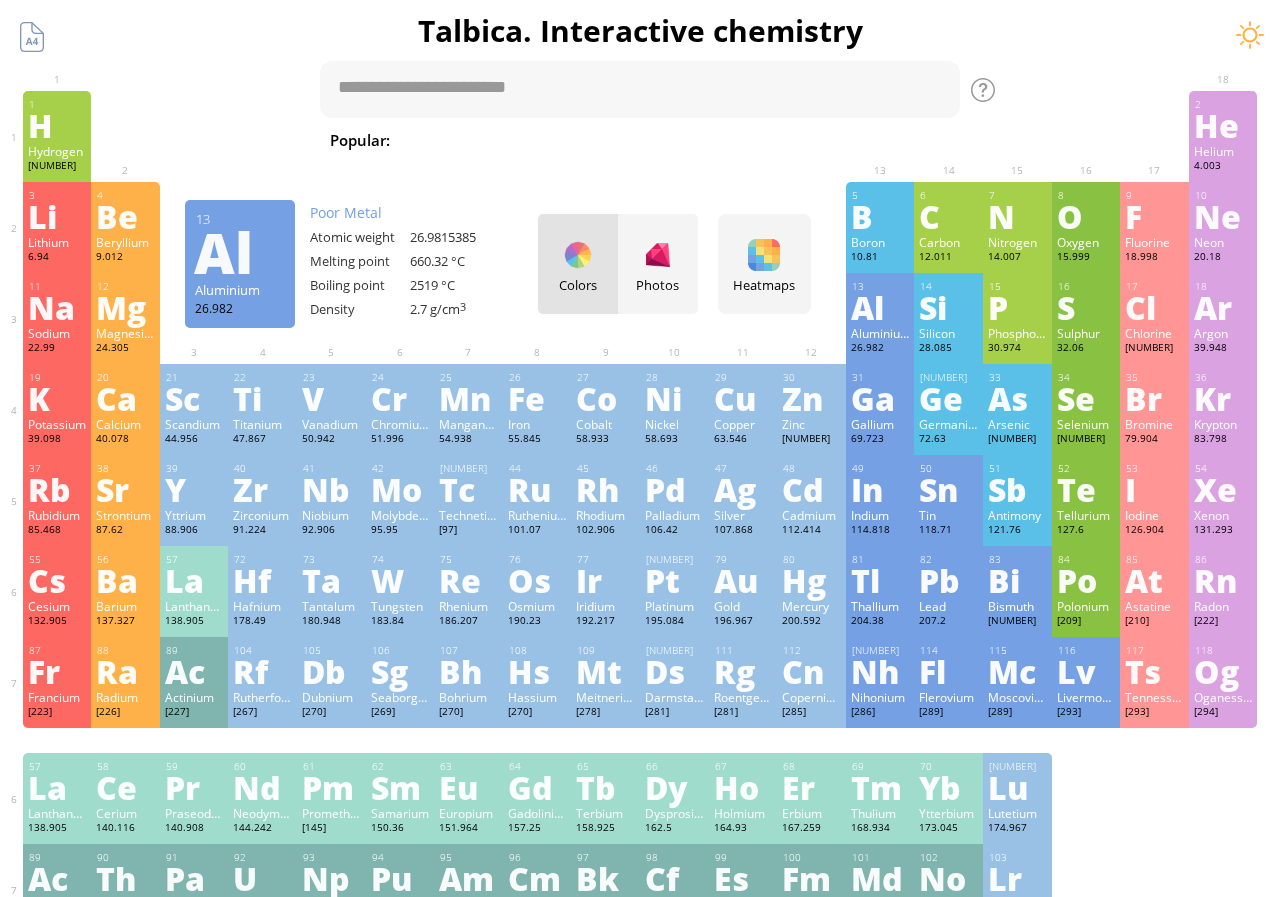click on "Colors Photos" at bounding box center (618, 264) 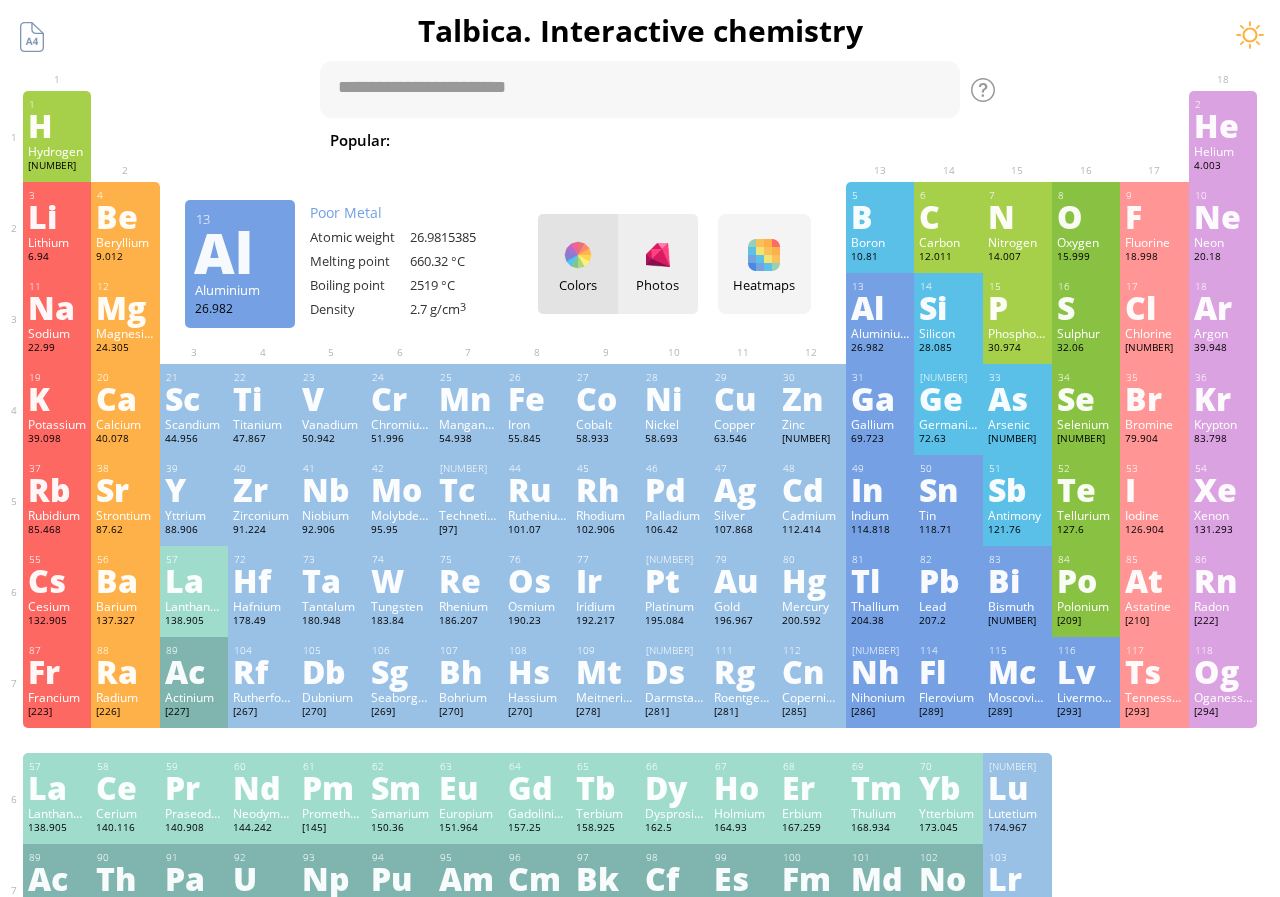 click on "Photos" at bounding box center (658, 285) 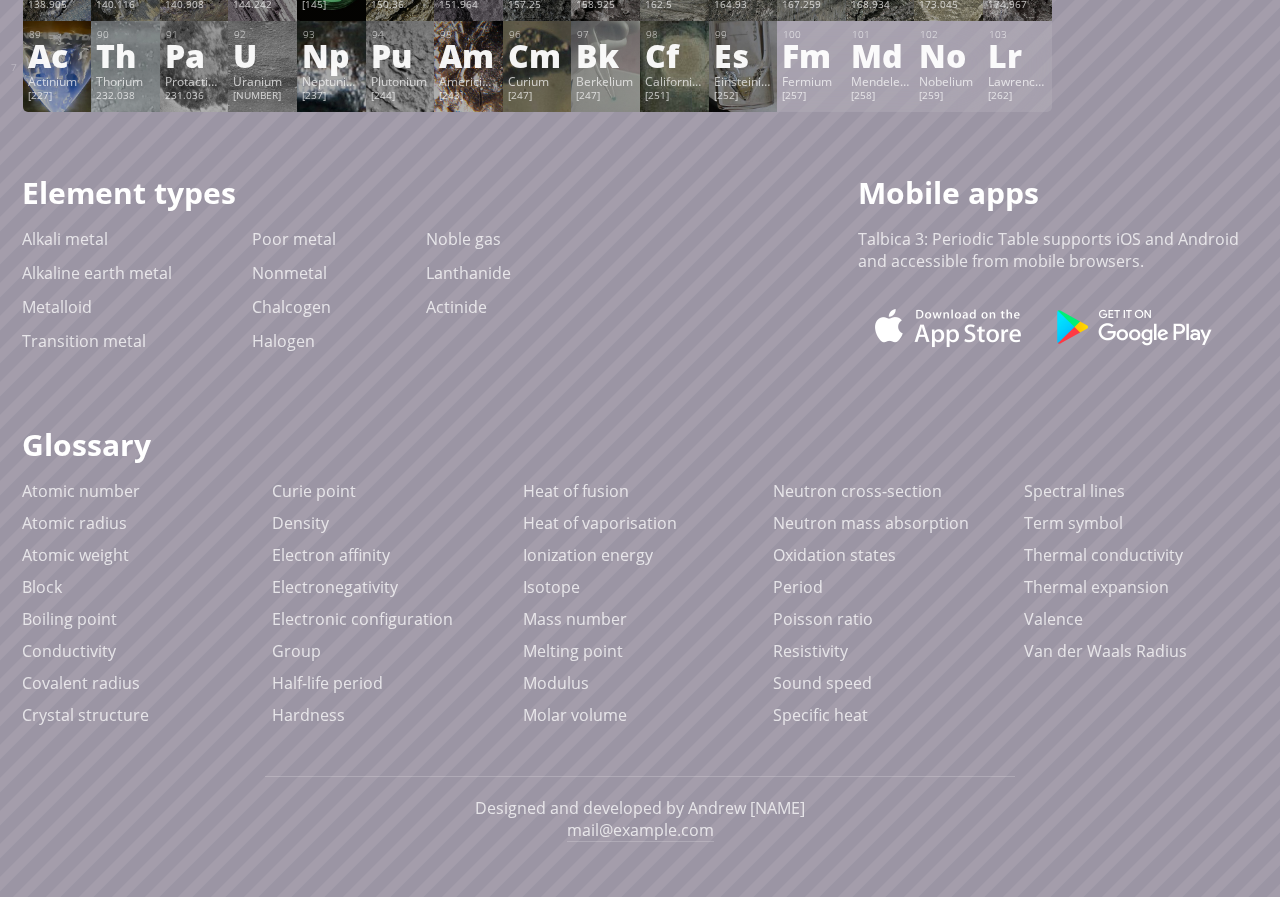 scroll, scrollTop: 90, scrollLeft: 0, axis: vertical 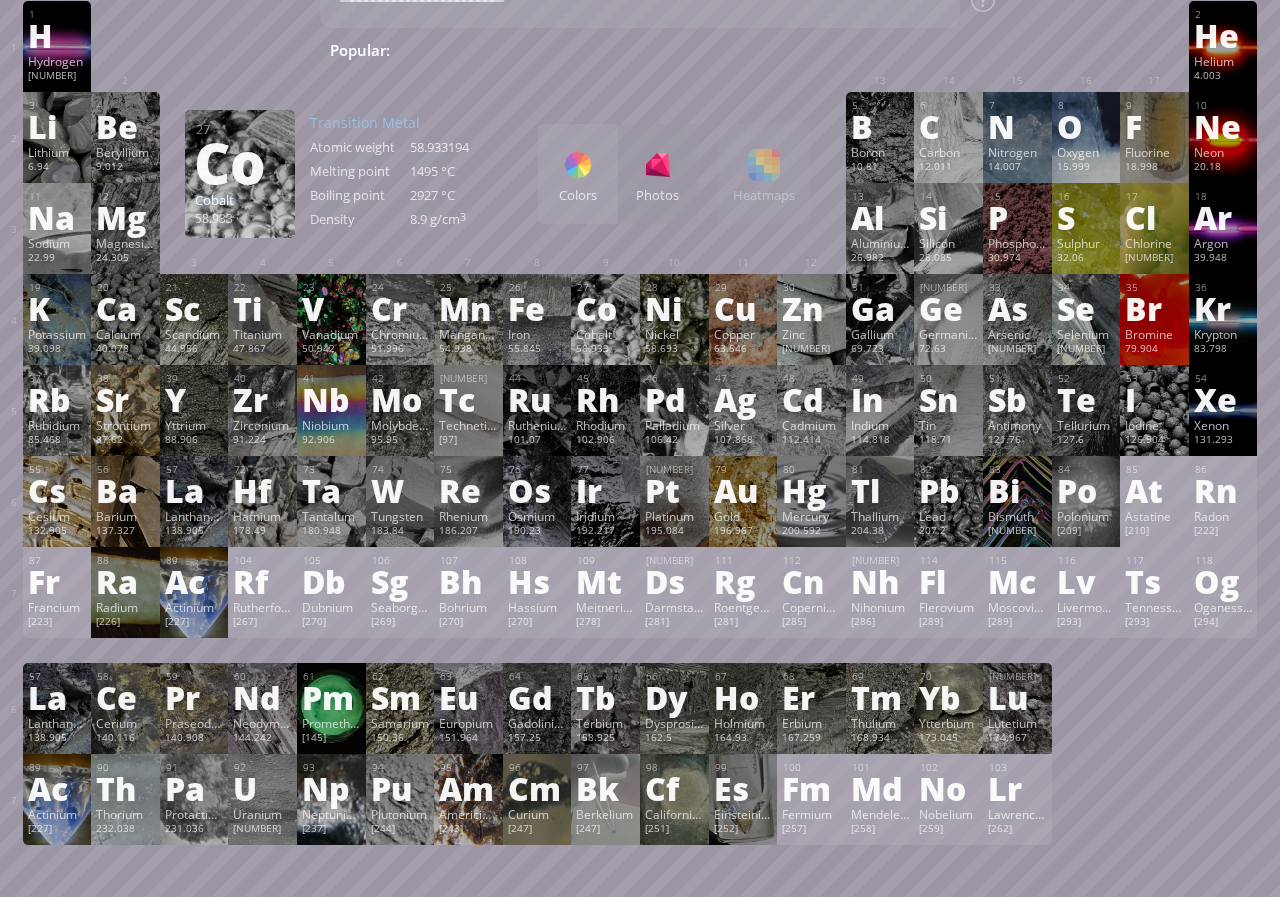 drag, startPoint x: 592, startPoint y: 159, endPoint x: 583, endPoint y: 172, distance: 15.811388 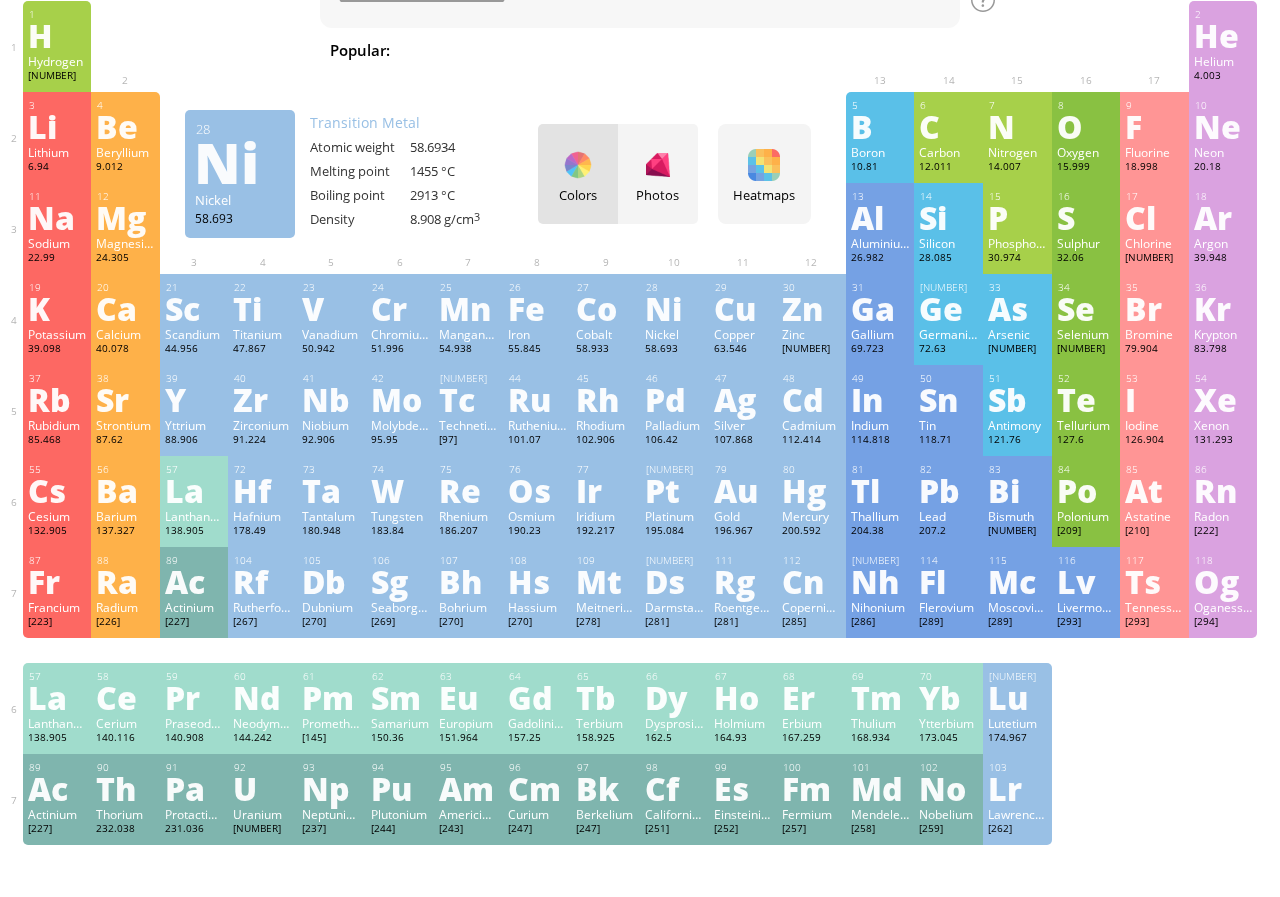 drag, startPoint x: 806, startPoint y: 53, endPoint x: 800, endPoint y: 66, distance: 14.3178215 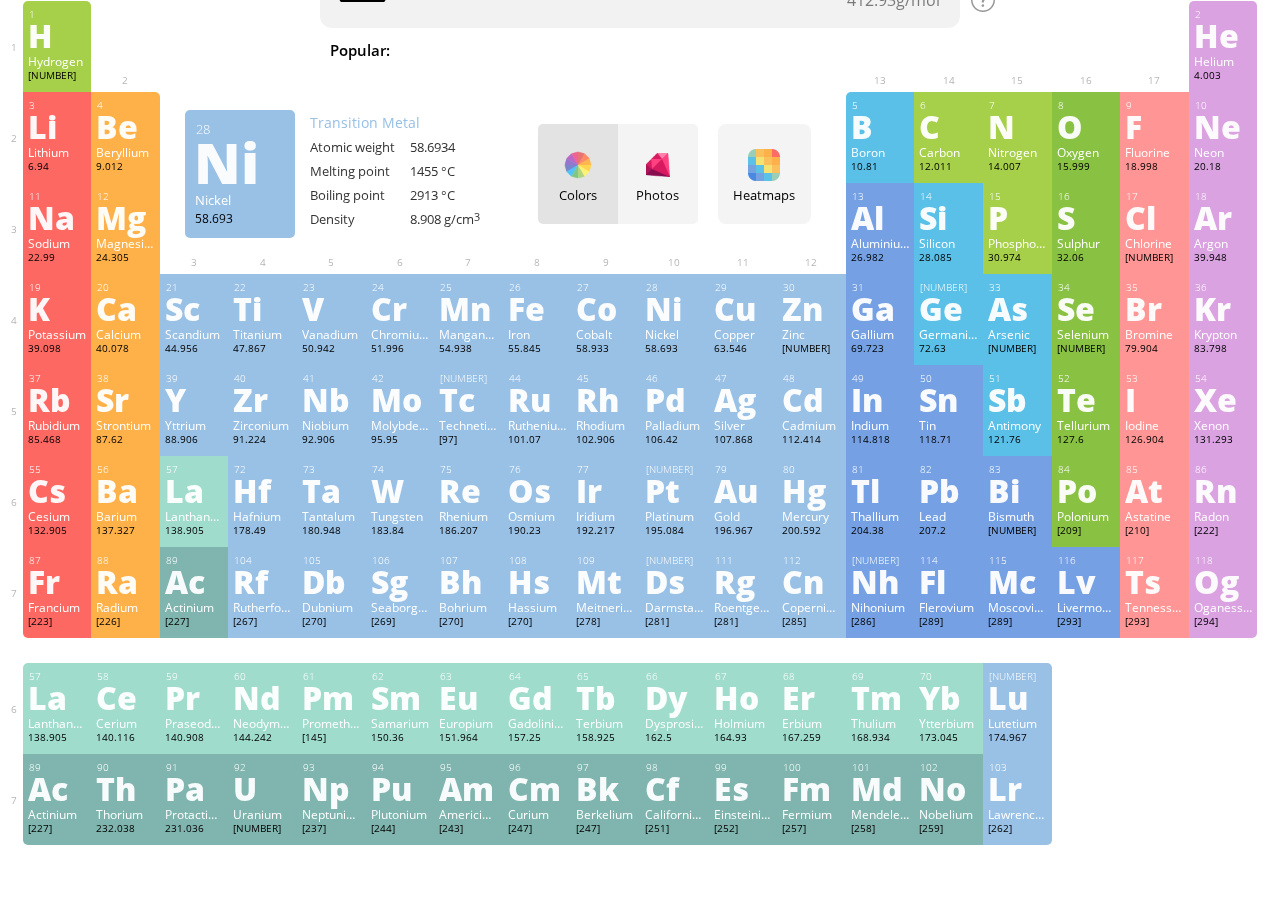 scroll, scrollTop: 77, scrollLeft: 0, axis: vertical 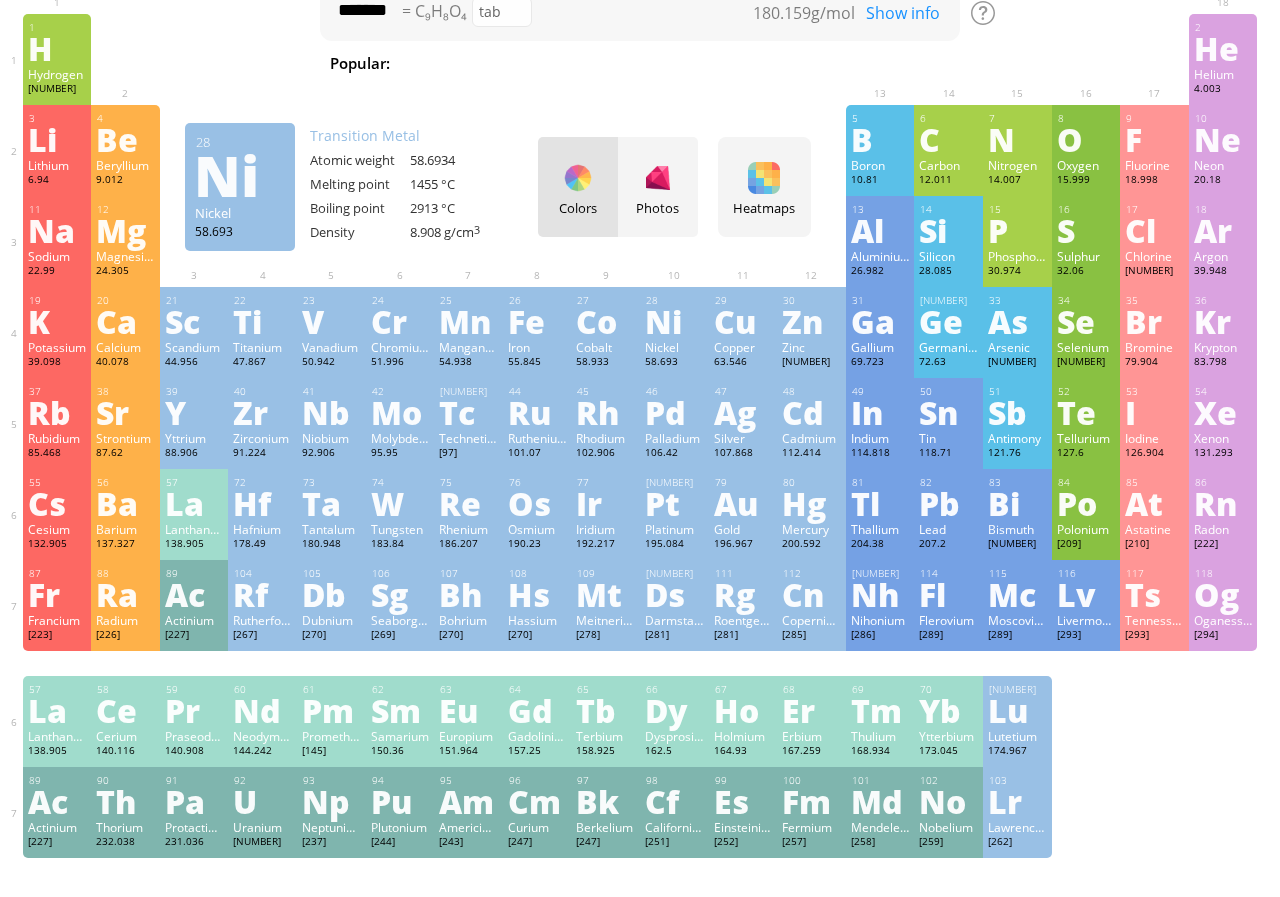 click on "Hydrogen peroxide" at bounding box center [1386, 63] 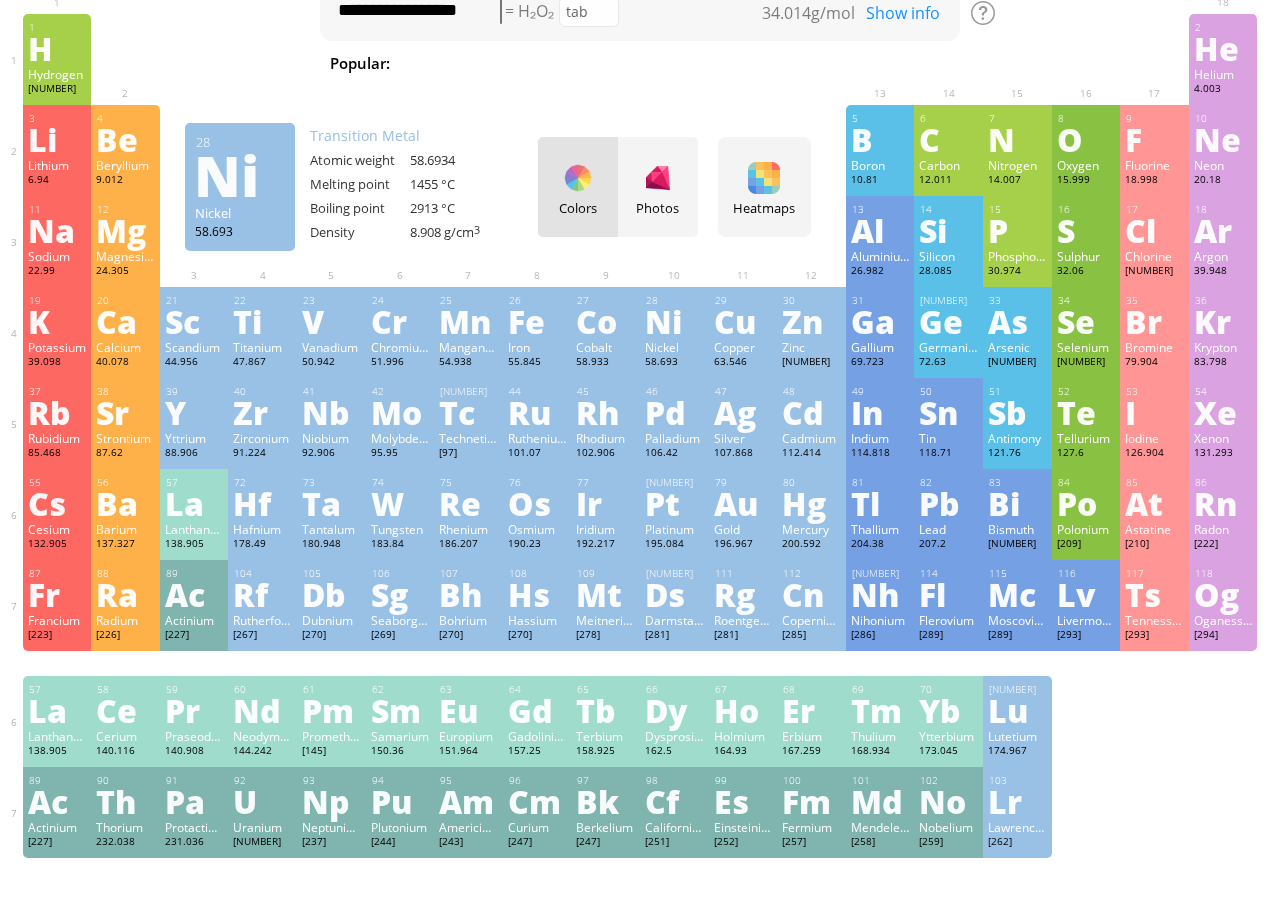click on "tab" at bounding box center (589, 12) 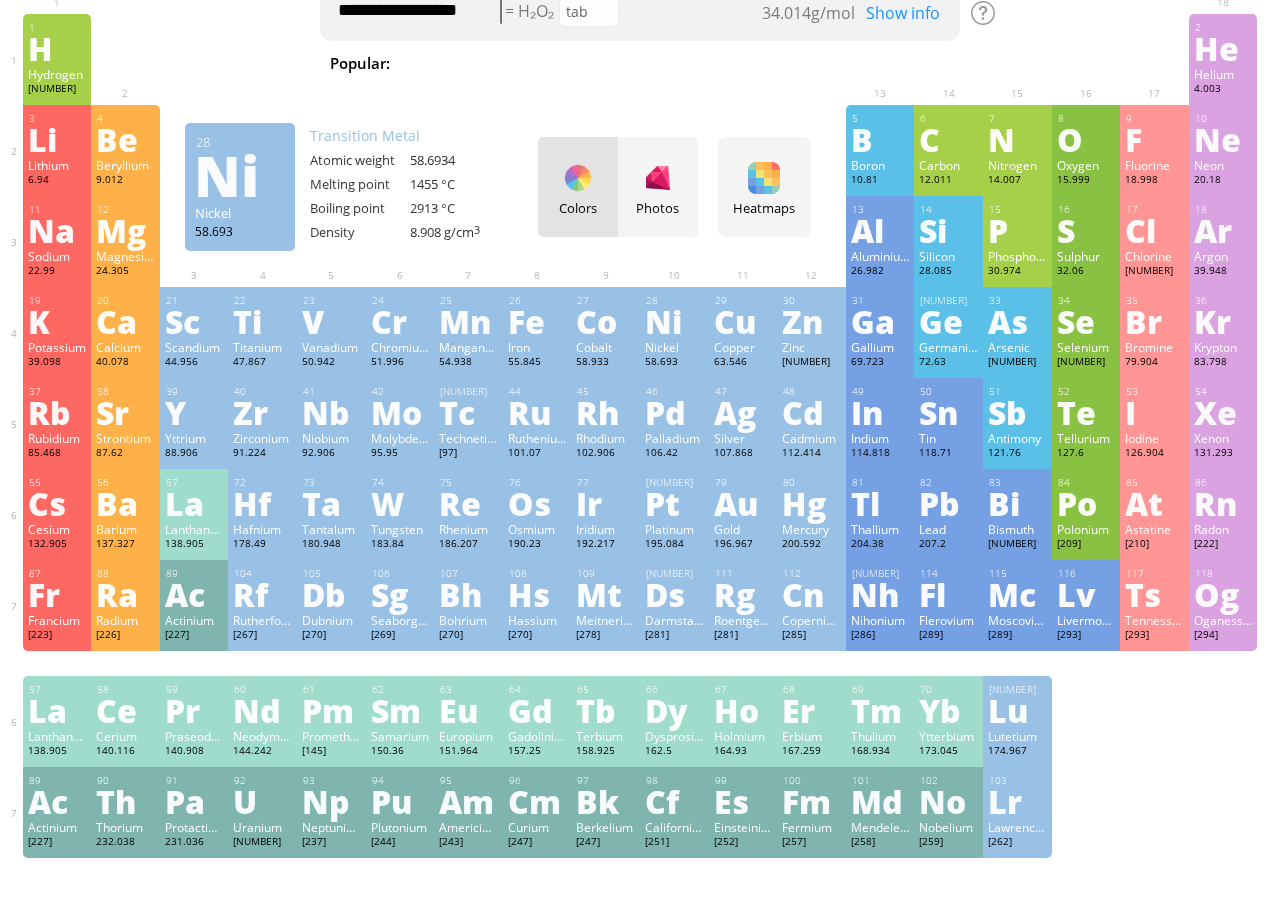 type on "****" 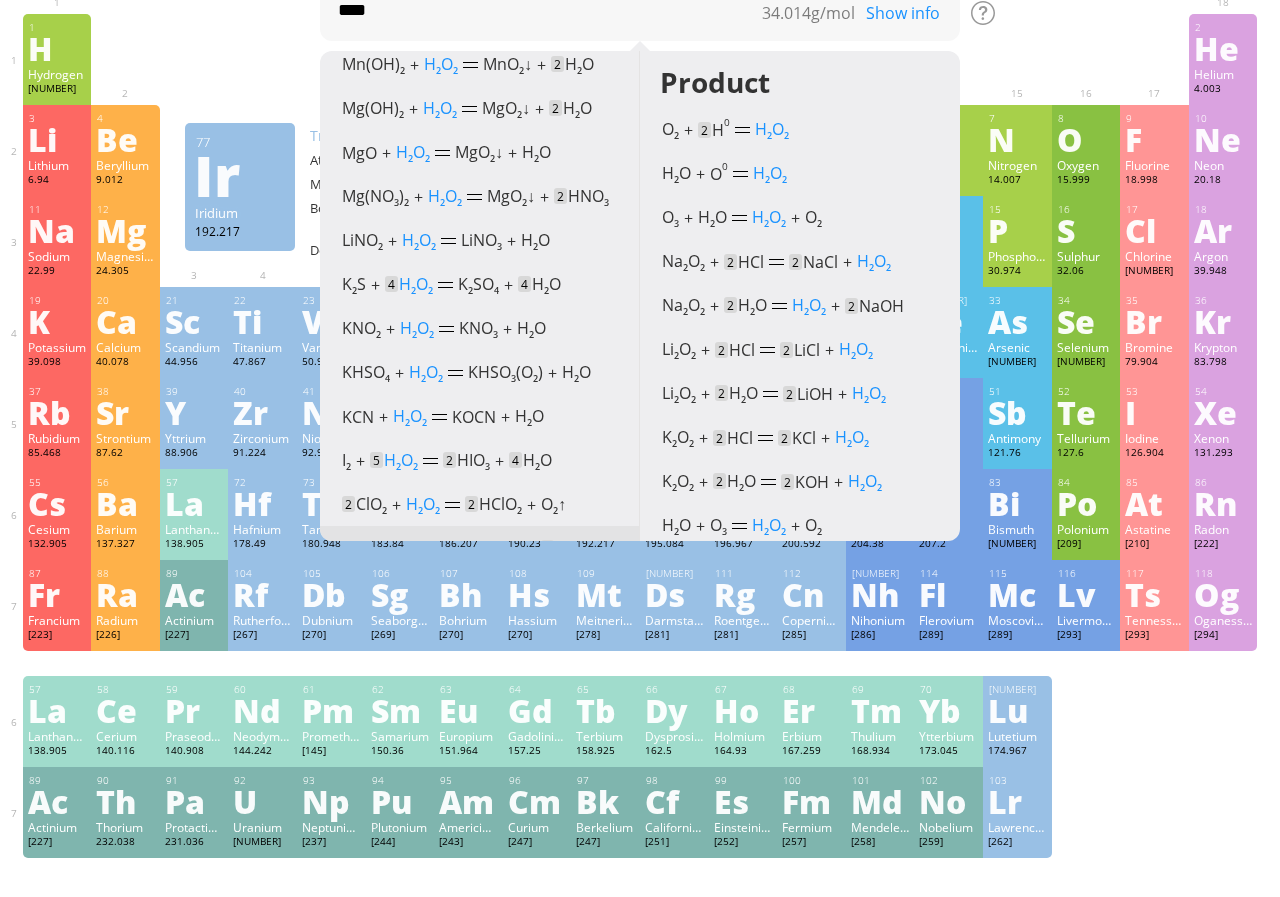 scroll, scrollTop: 1766, scrollLeft: 0, axis: vertical 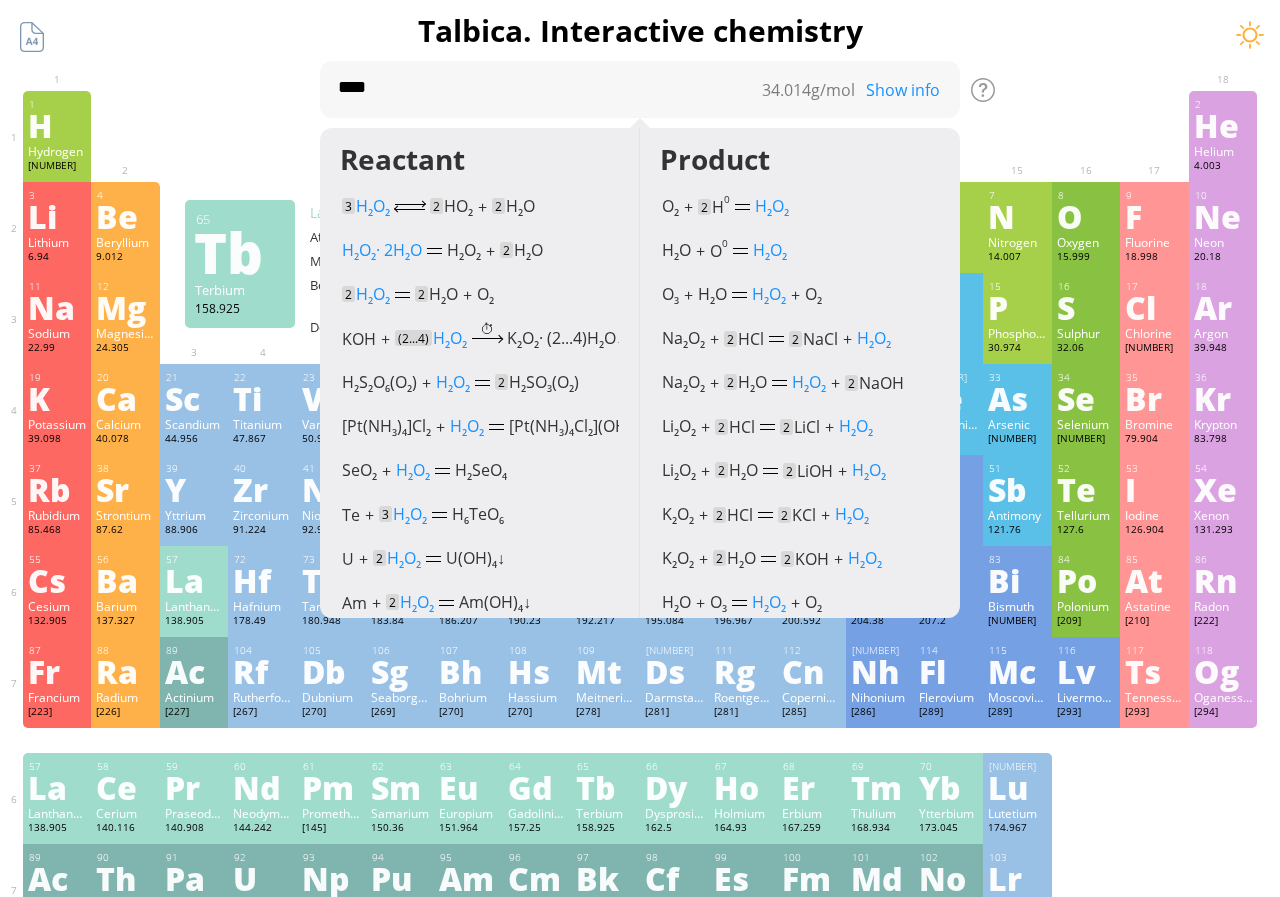 click on "Show info" at bounding box center [910, 90] 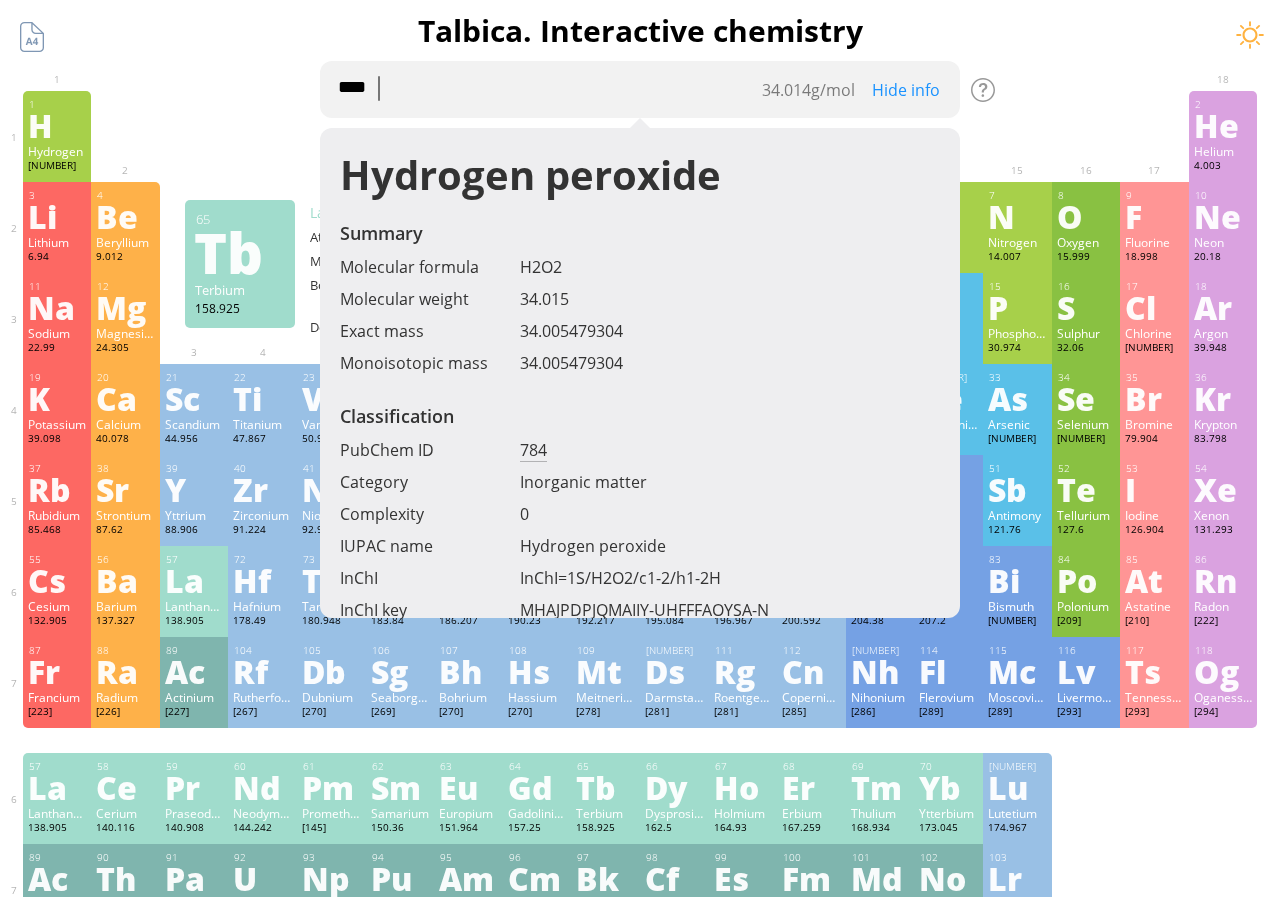 click on "****" at bounding box center (640, 89) 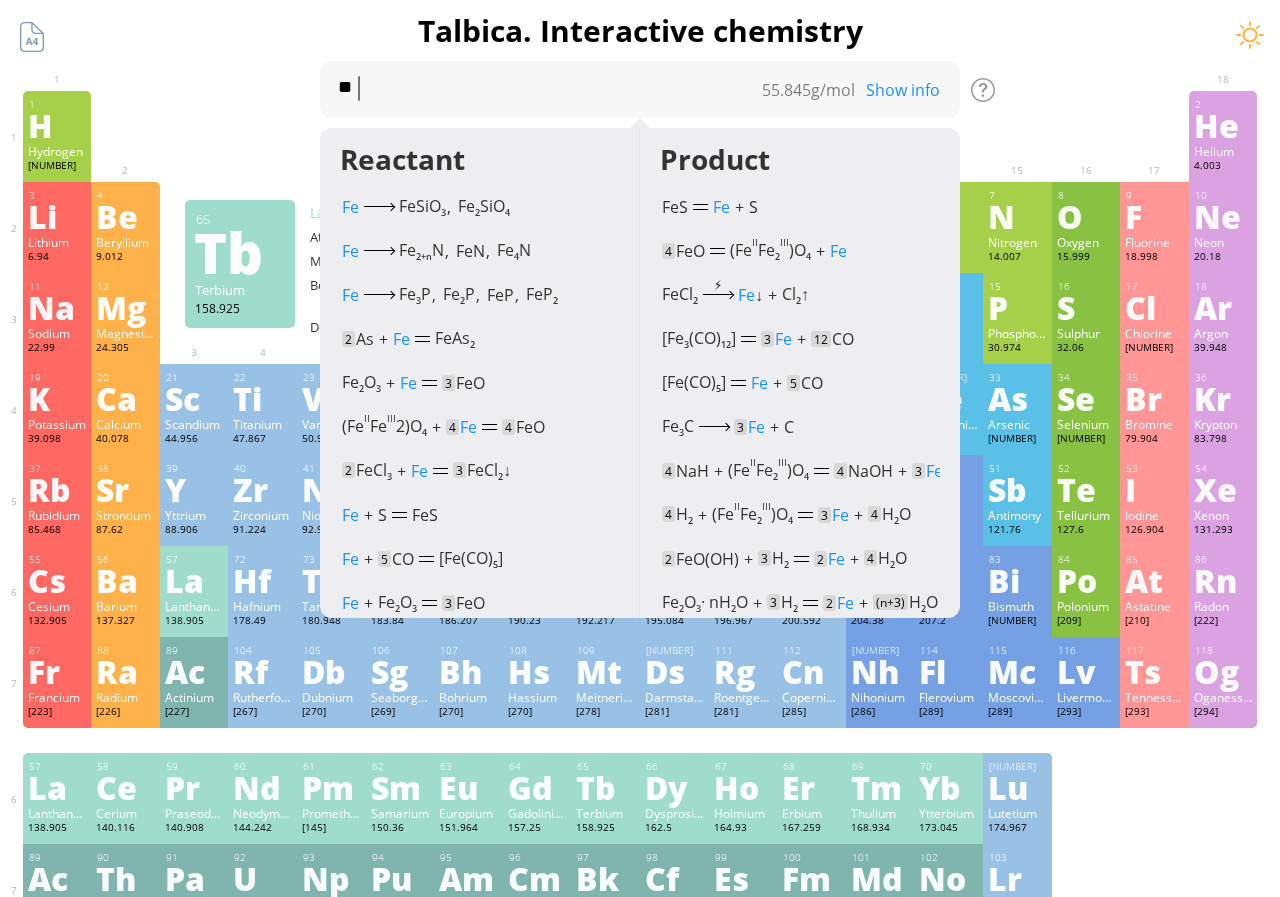 click on "Summary Molecular formula Molecular weight Exact mass Monoisotopic mass Classification PubChem ID Category Complexity IUPAC name InChI InChI key Color and form Odor Taste Compound properties Density Melting point Boiling point Critical point Heat of vaporization Vapor density Vapor pressure Solubility Viscosity pH LogP Molecular properties Charge H Bond Acceptor H Bond Donor Rotatable Bond Source: PubChem, National Institutes of Health. Talbica. Interactive chemistry ** Fe Popular: Water H 2 O H 2 SO 4 HCl H 2 SO 4 + NaOH Methane Melatonin Fe + O 2 C 2 H 5 OH Hydrogen peroxide Sodium chloride Aspirin Benzene Ag + Cl 2 Solve Balance Show info tab [NUMBER] g/mol Find reactions Replace with 1 2 3 4 5 6 7 8 9 0 + = ( ) 1 H Hydrogen [NUMBER] −[NUMBER], +[NUMBER] −[NUMBER], +[NUMBER] −[NUMBER] °C −[NUMBER] °C [NUMBER] g/l 1s 1 2 He Helium [NUMBER] [NUMBER] N/A −[NUMBER] °C [NUMBER] g/l 1s 2 3 Li Lithium [NUMBER] −[NUMBER], +[NUMBER] −[NUMBER], +[NUMBER] [NUMBER] °C [NUMBER] °C [NUMBER] g/cm 3 [He]2s 1 4 Be Beryllium [NUMBER] [NUMBER], +[NUMBER], +[NUMBER] [NUMBER], +[NUMBER], +[NUMBER] [NUMBER] °C [NUMBER] °C [NUMBER]" at bounding box center [640, 847] 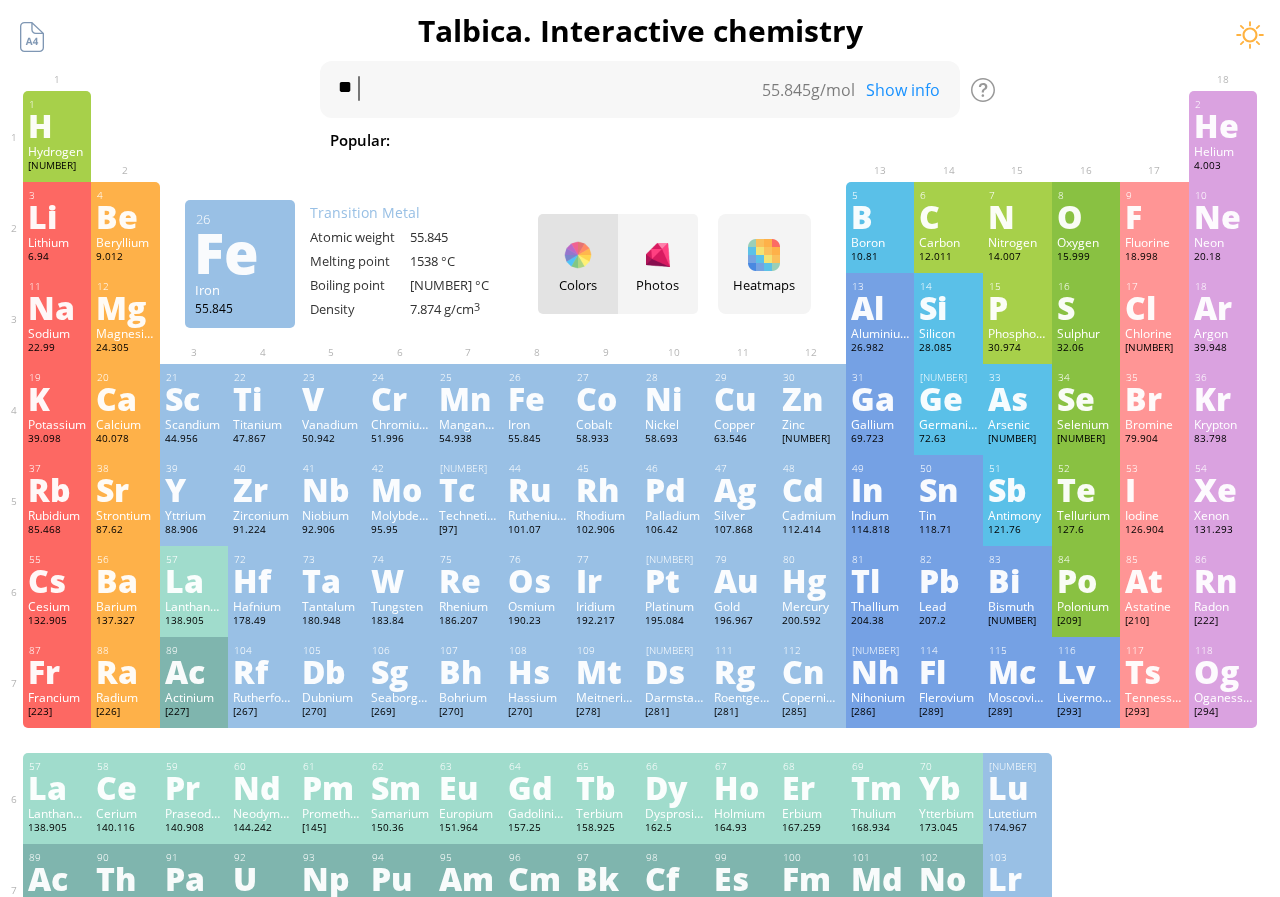 click on "H 2 O" at bounding box center [626, 140] 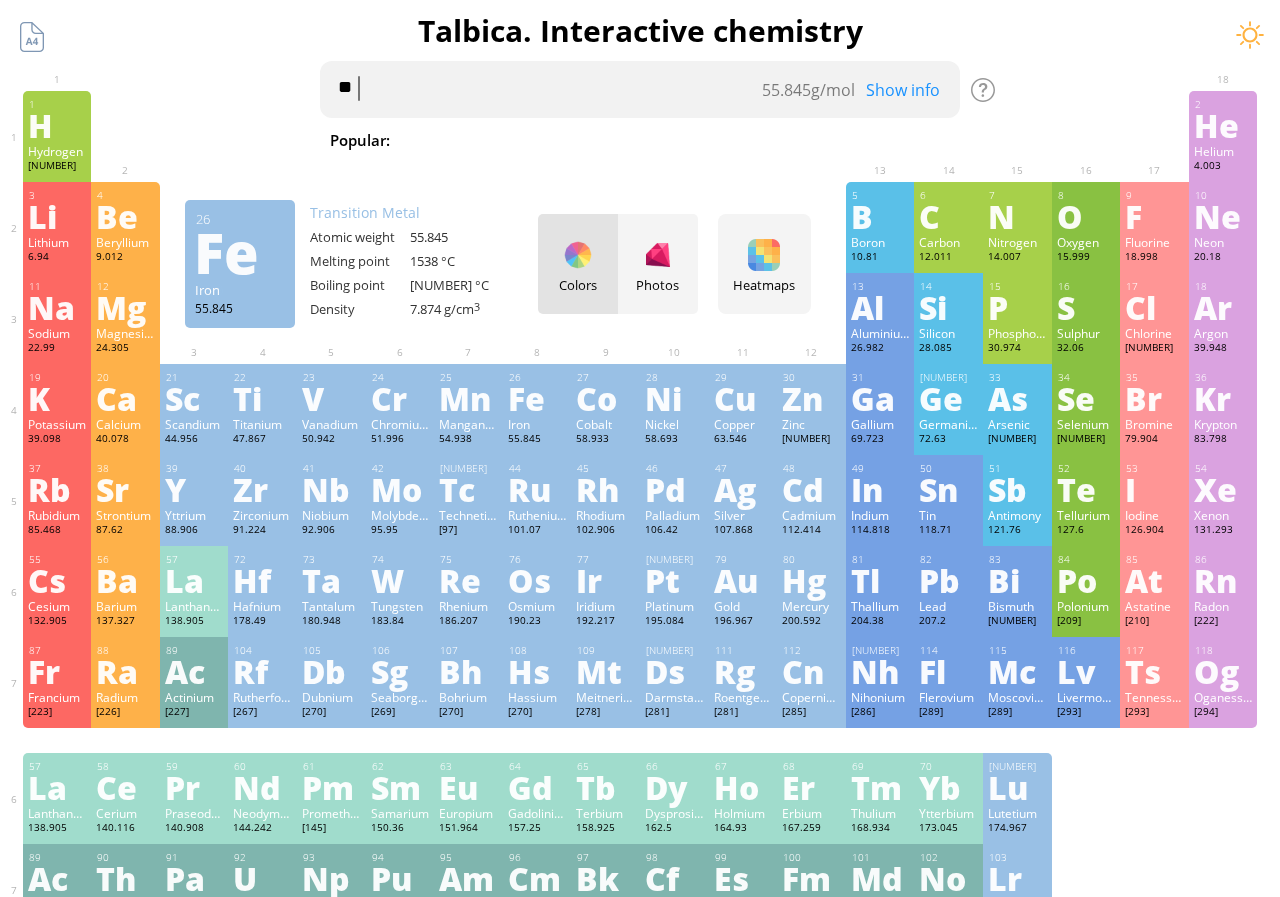 type on "***" 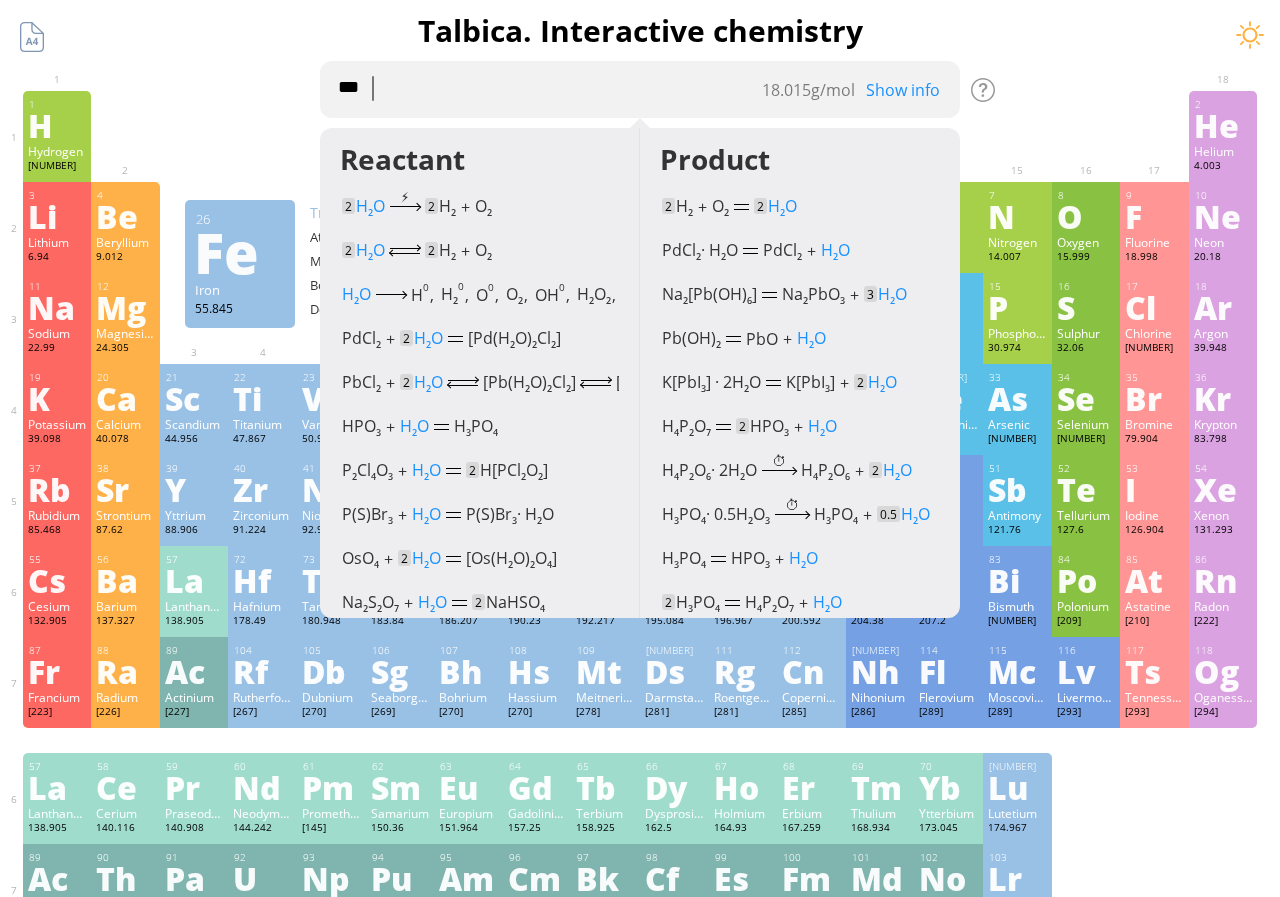 drag, startPoint x: 487, startPoint y: 113, endPoint x: 241, endPoint y: 91, distance: 246.98178 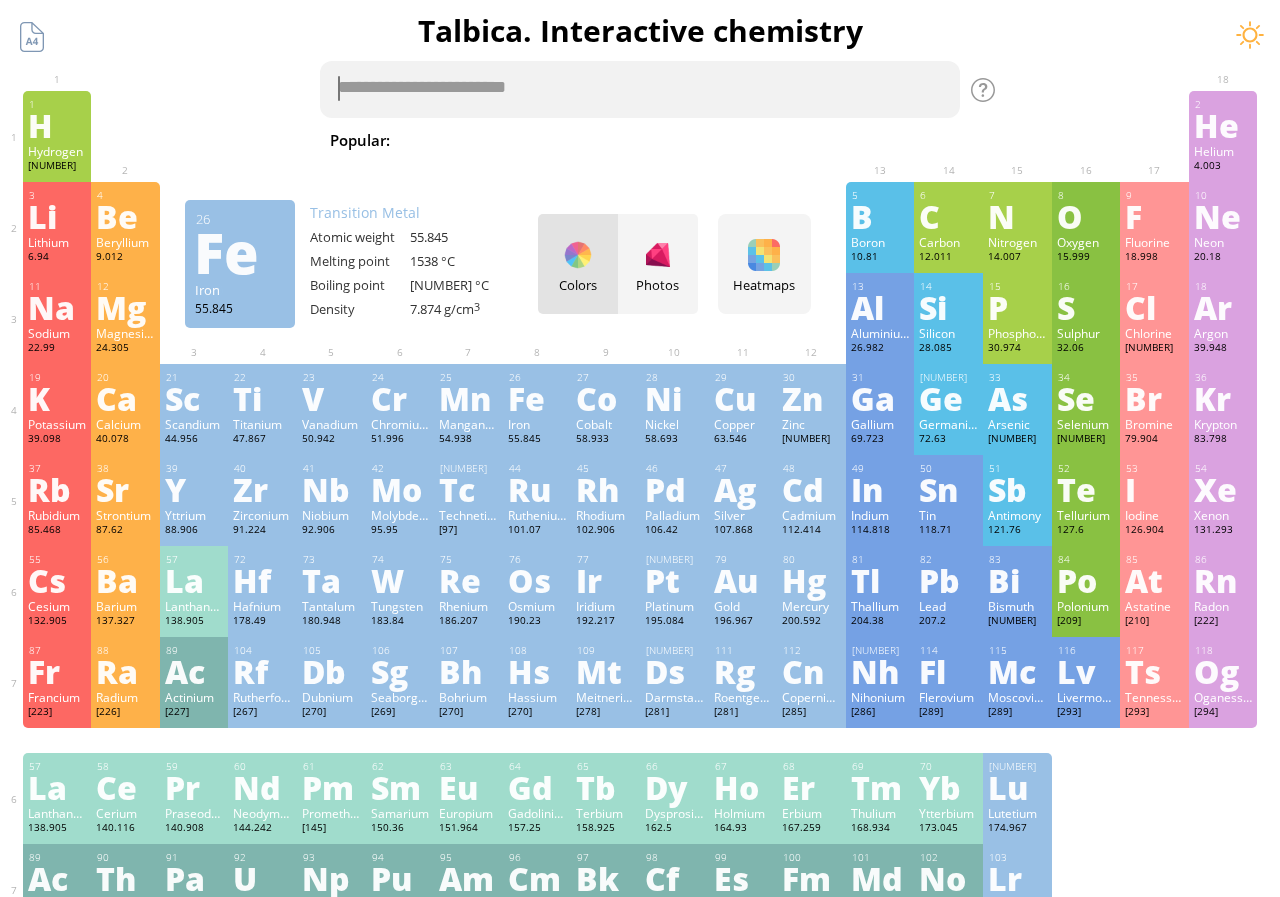 type on "*" 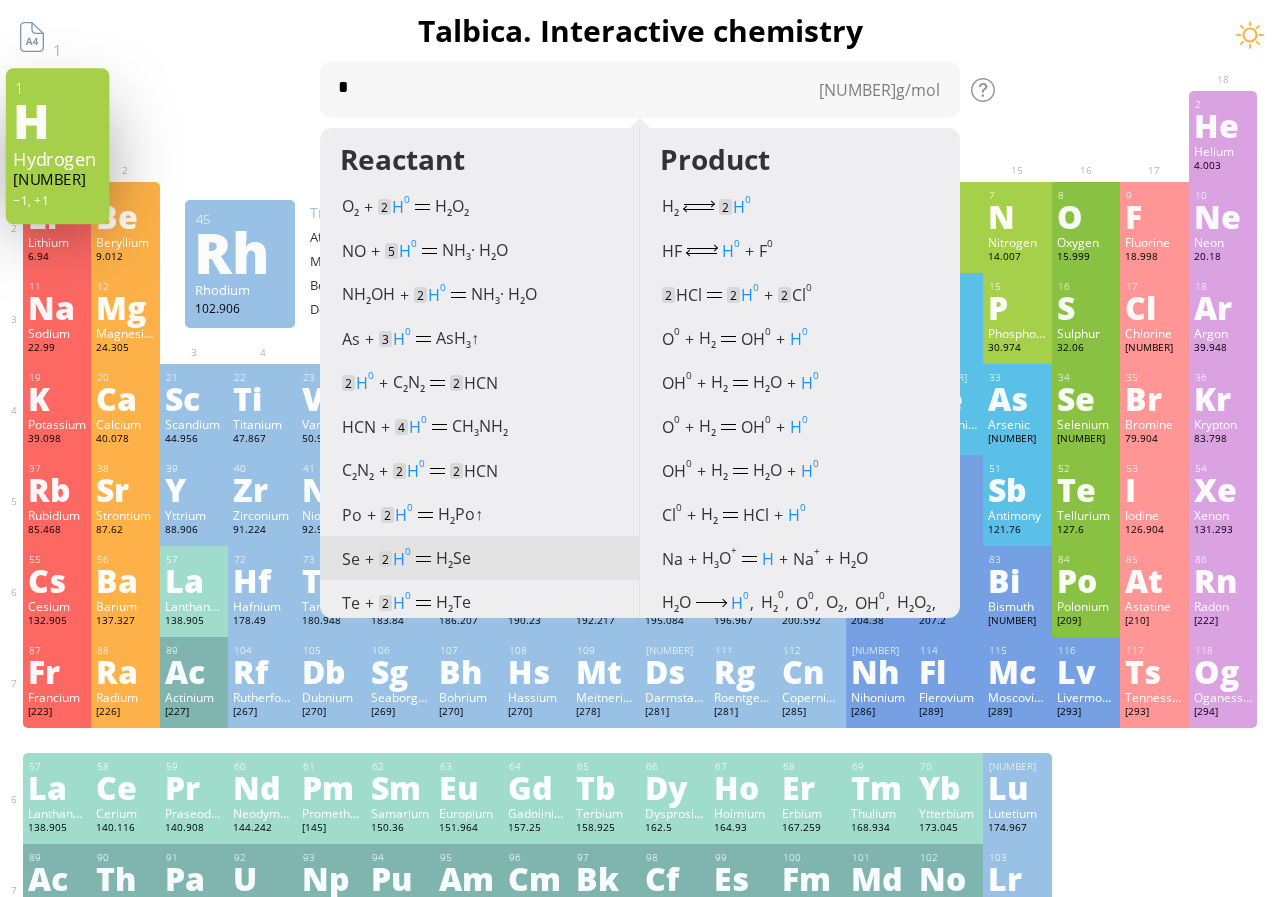 click on "Se  +  2 H 0   (Mg, diluted HCl)         H 2 Se   (room)" at bounding box center [480, 556] 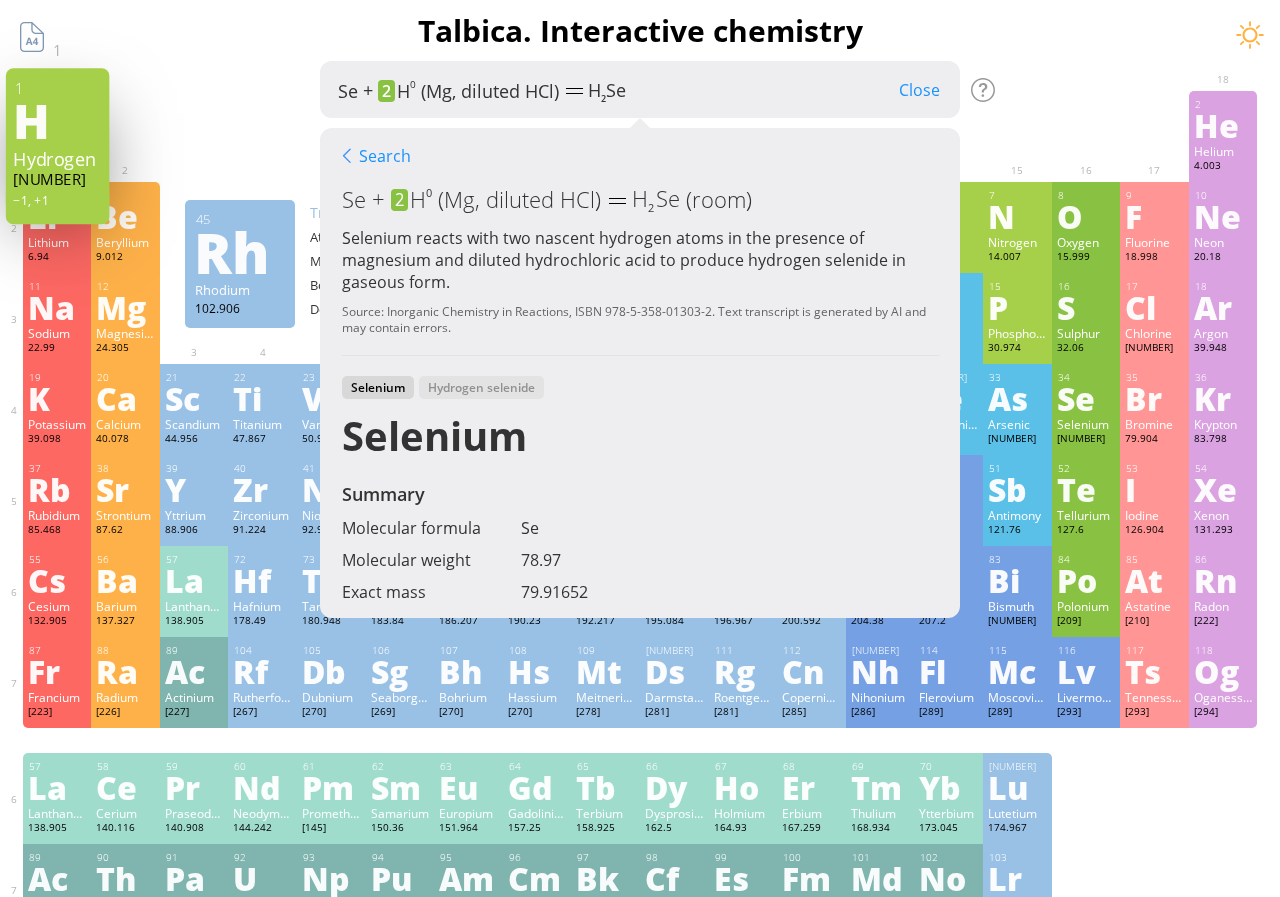 click on "Close" at bounding box center (919, 90) 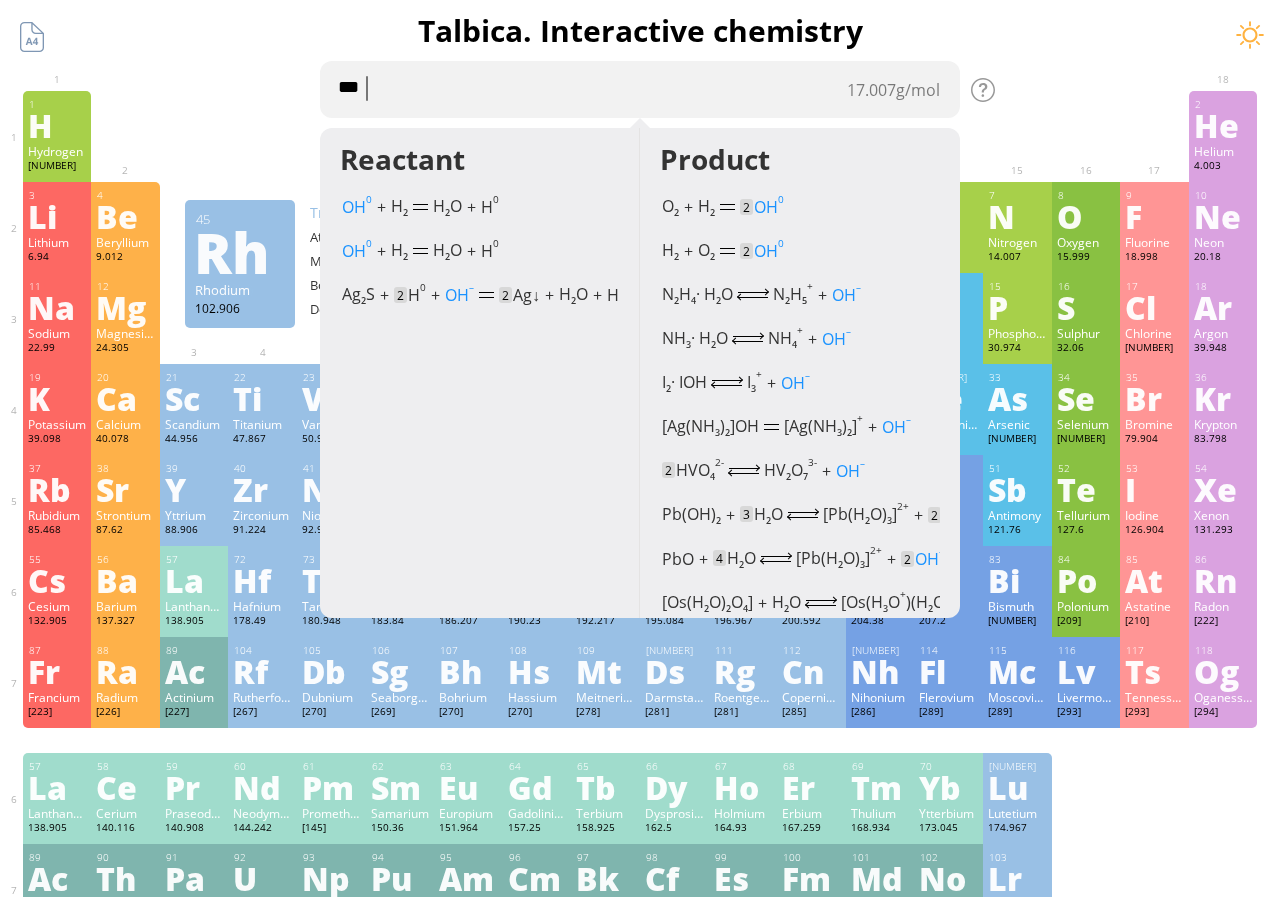 type on "****" 